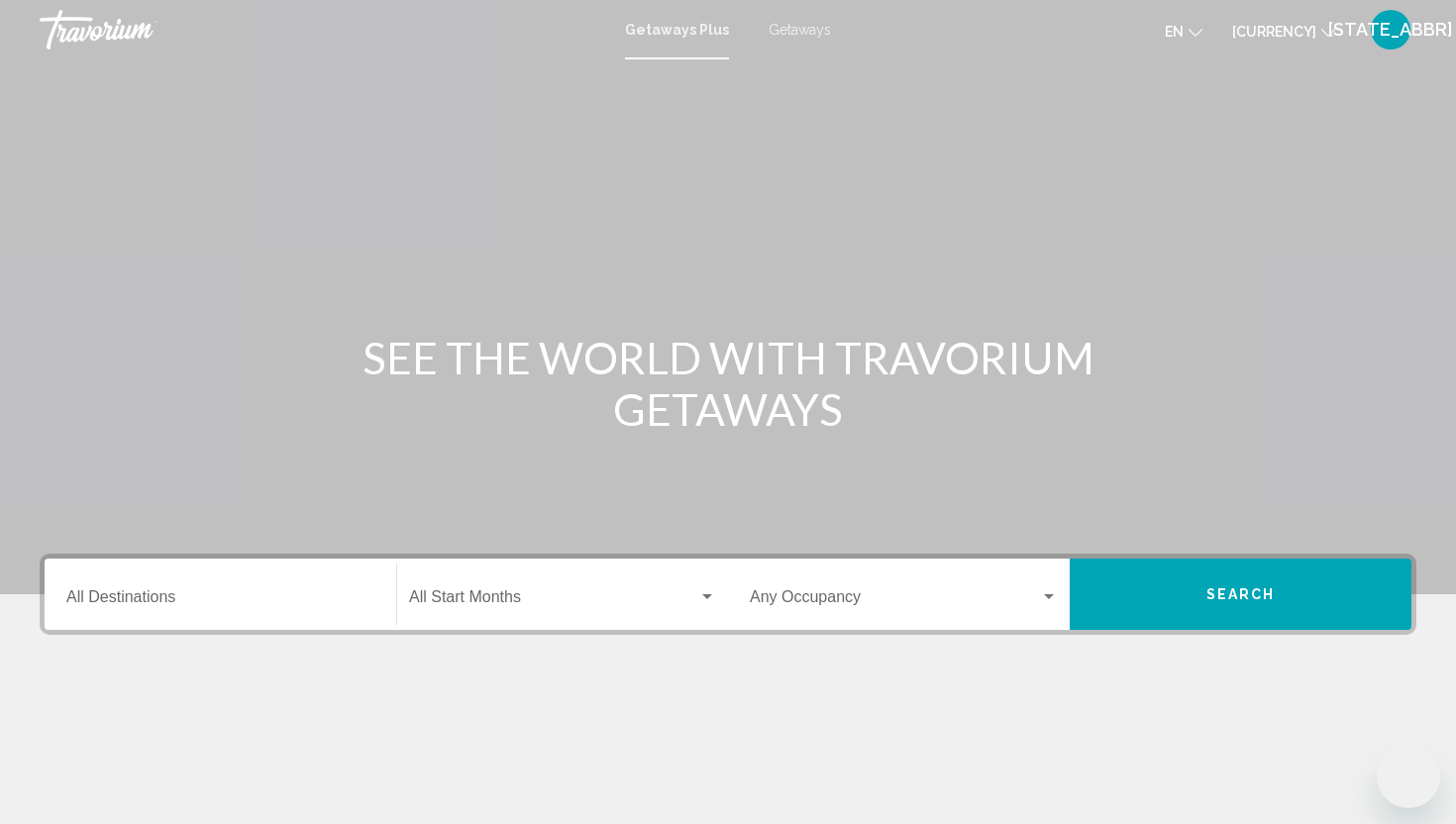 scroll, scrollTop: 0, scrollLeft: 0, axis: both 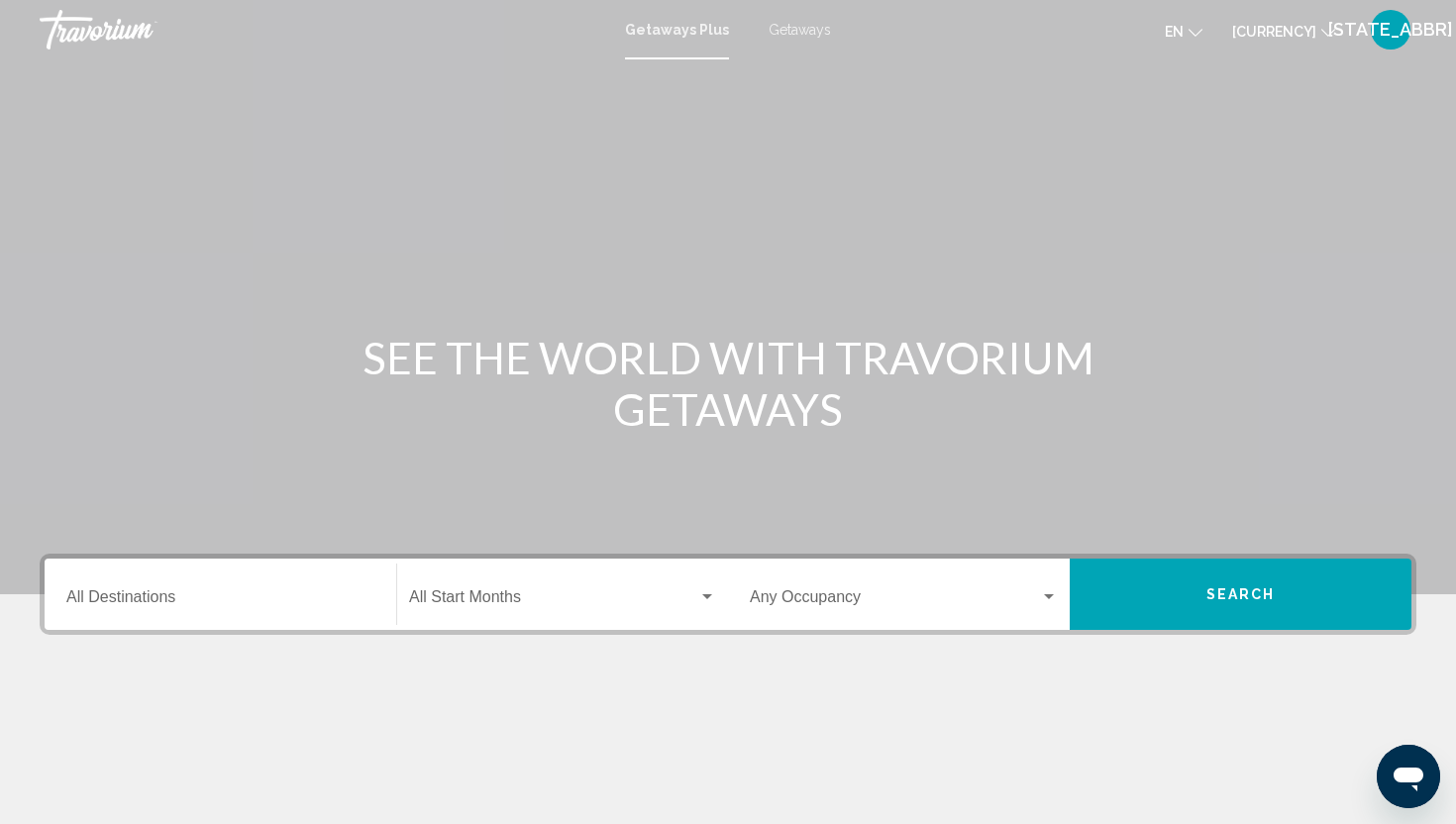 click on "Getaways" at bounding box center [799, 30] 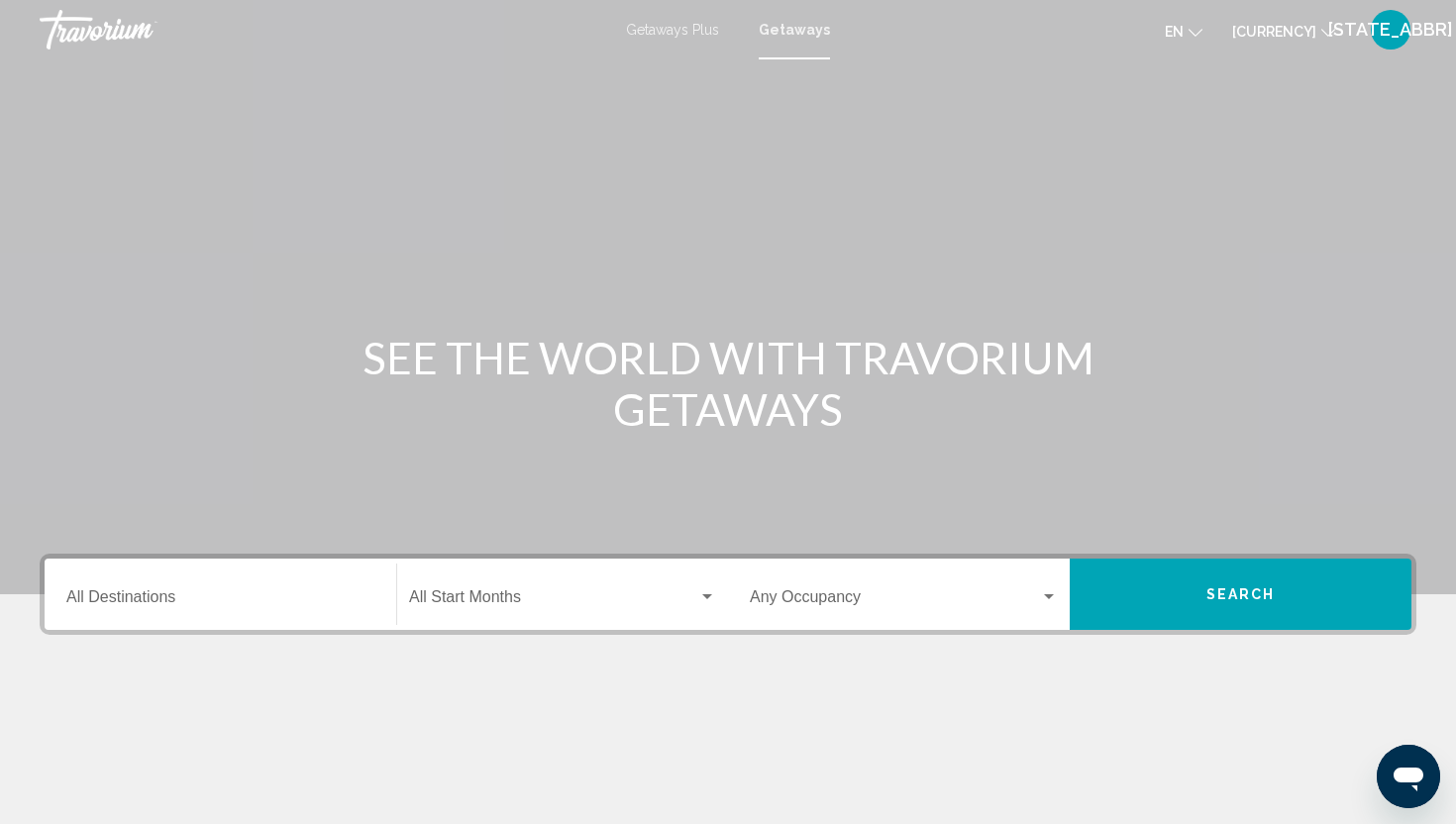 click on "Destination All Destinations" at bounding box center (220, 594) 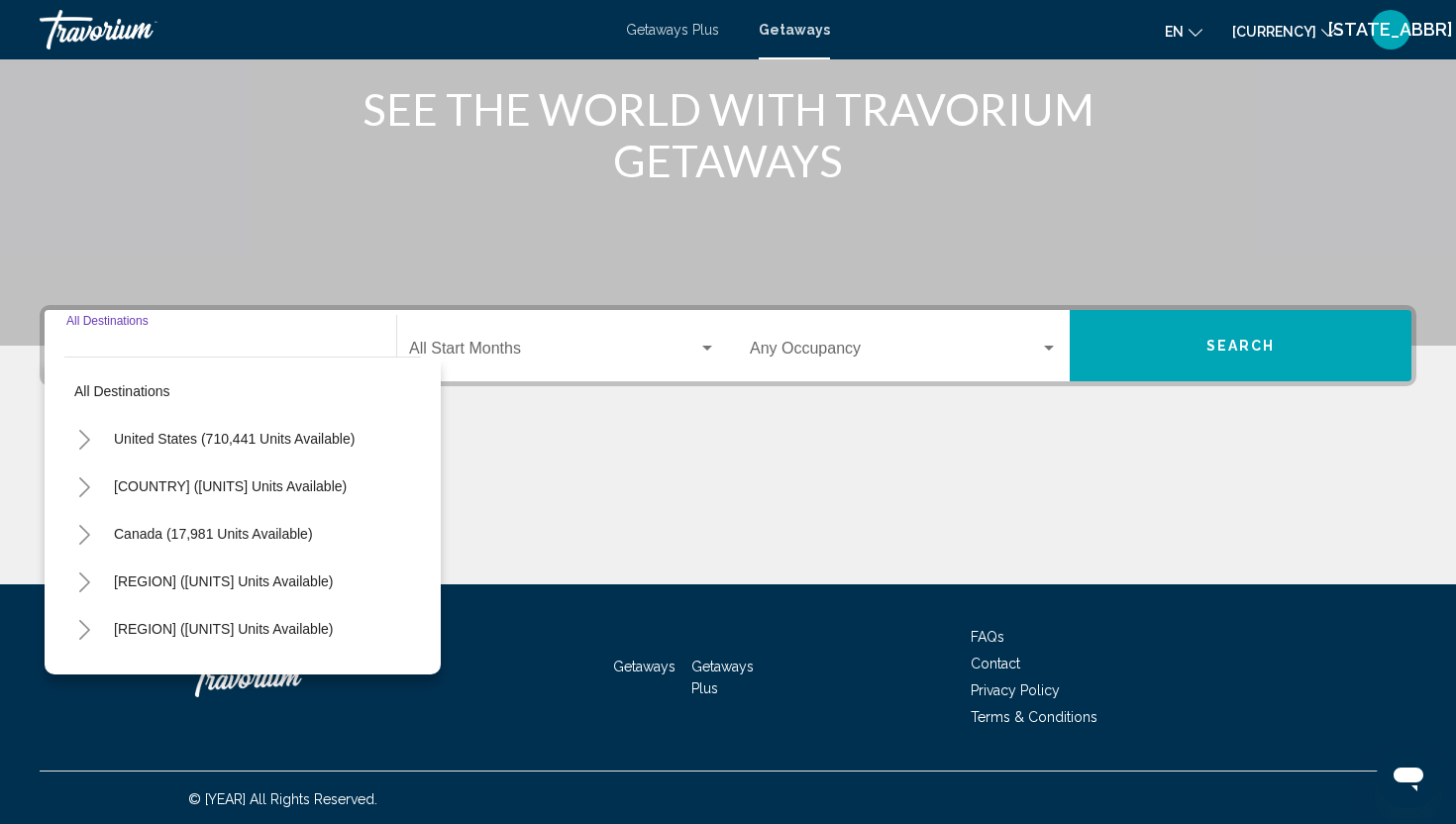scroll, scrollTop: 252, scrollLeft: 0, axis: vertical 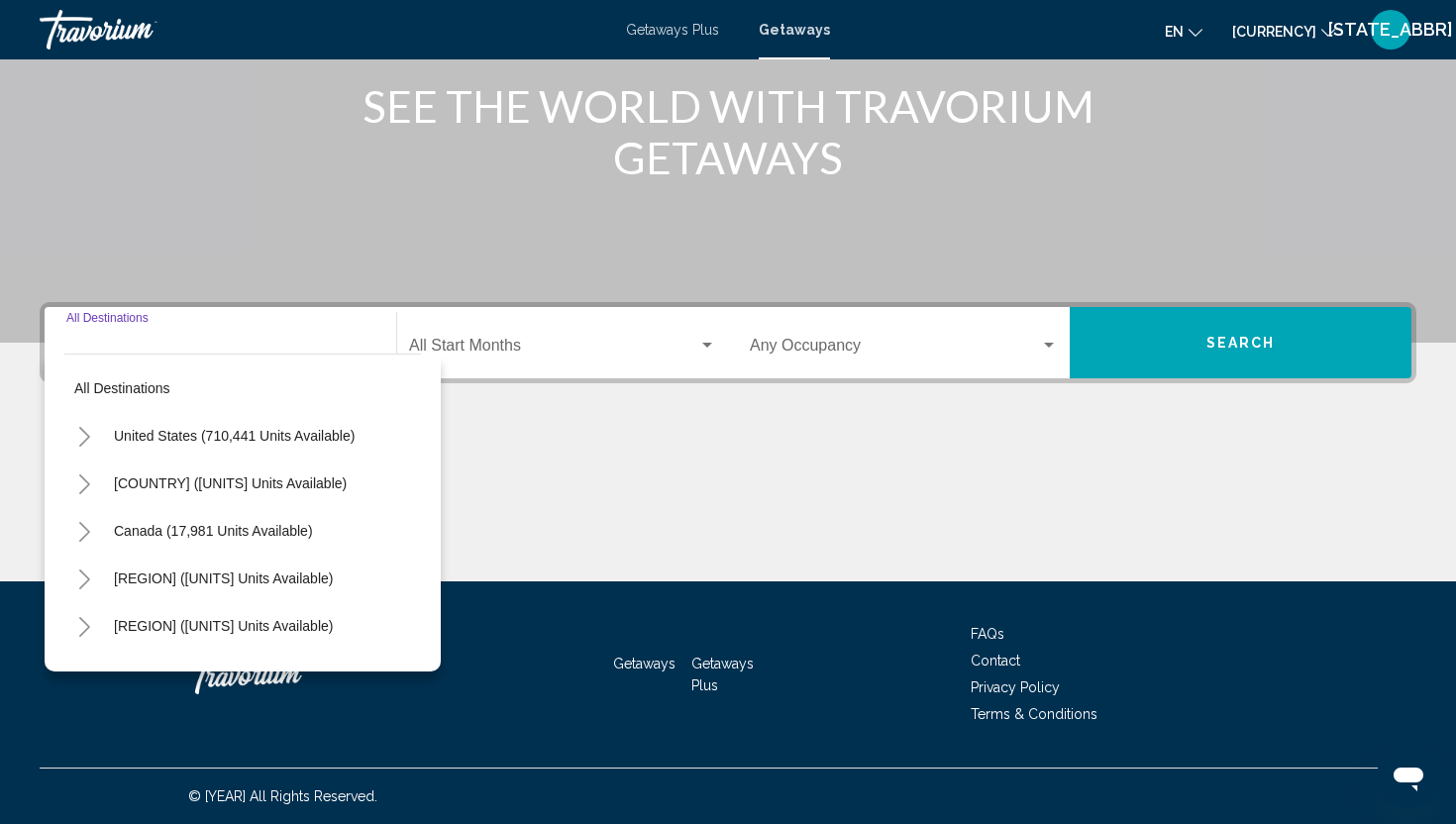 click on "Destination All Destinations" at bounding box center (220, 350) 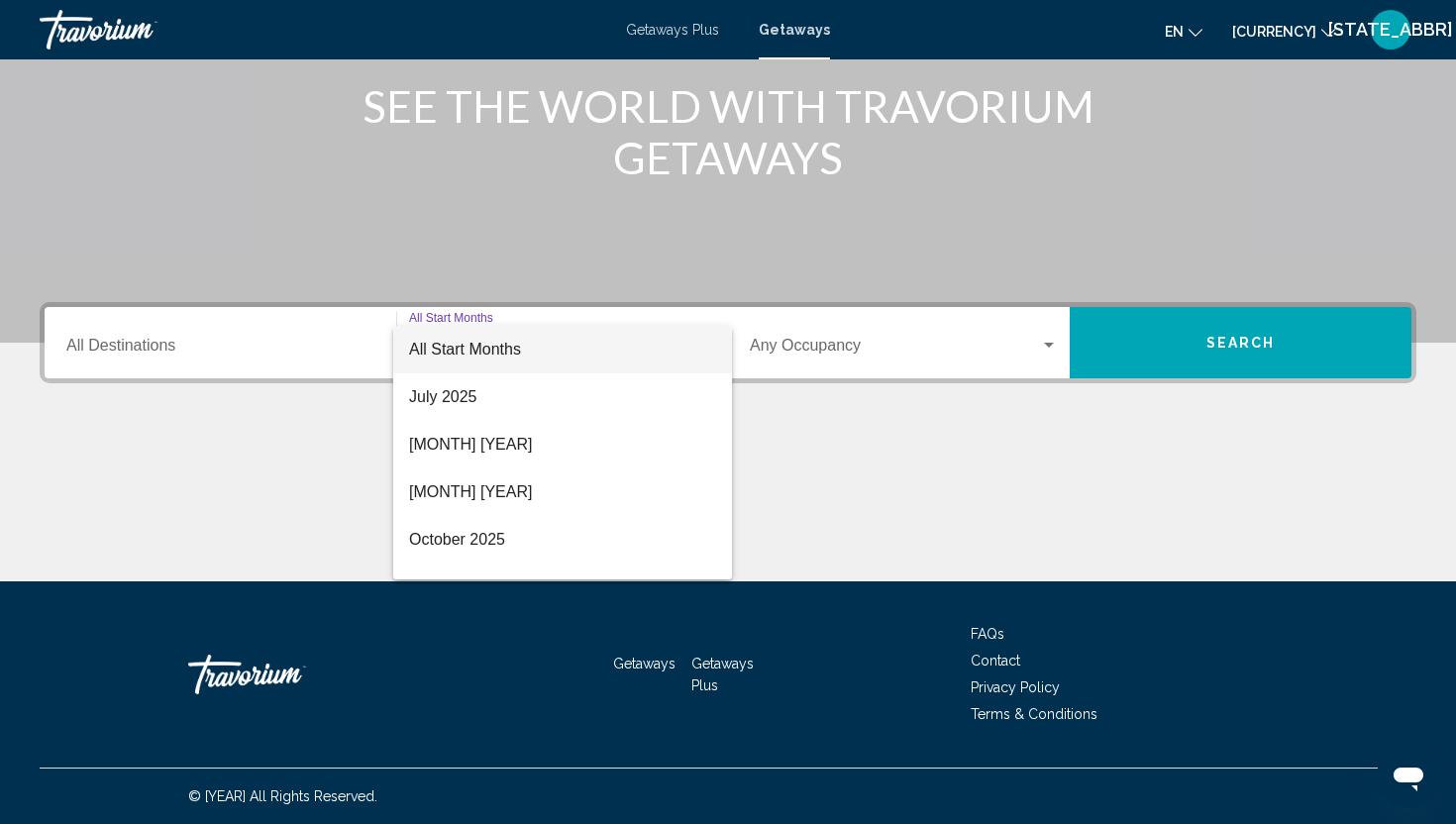 click on "All Start Months" at bounding box center [563, 350] 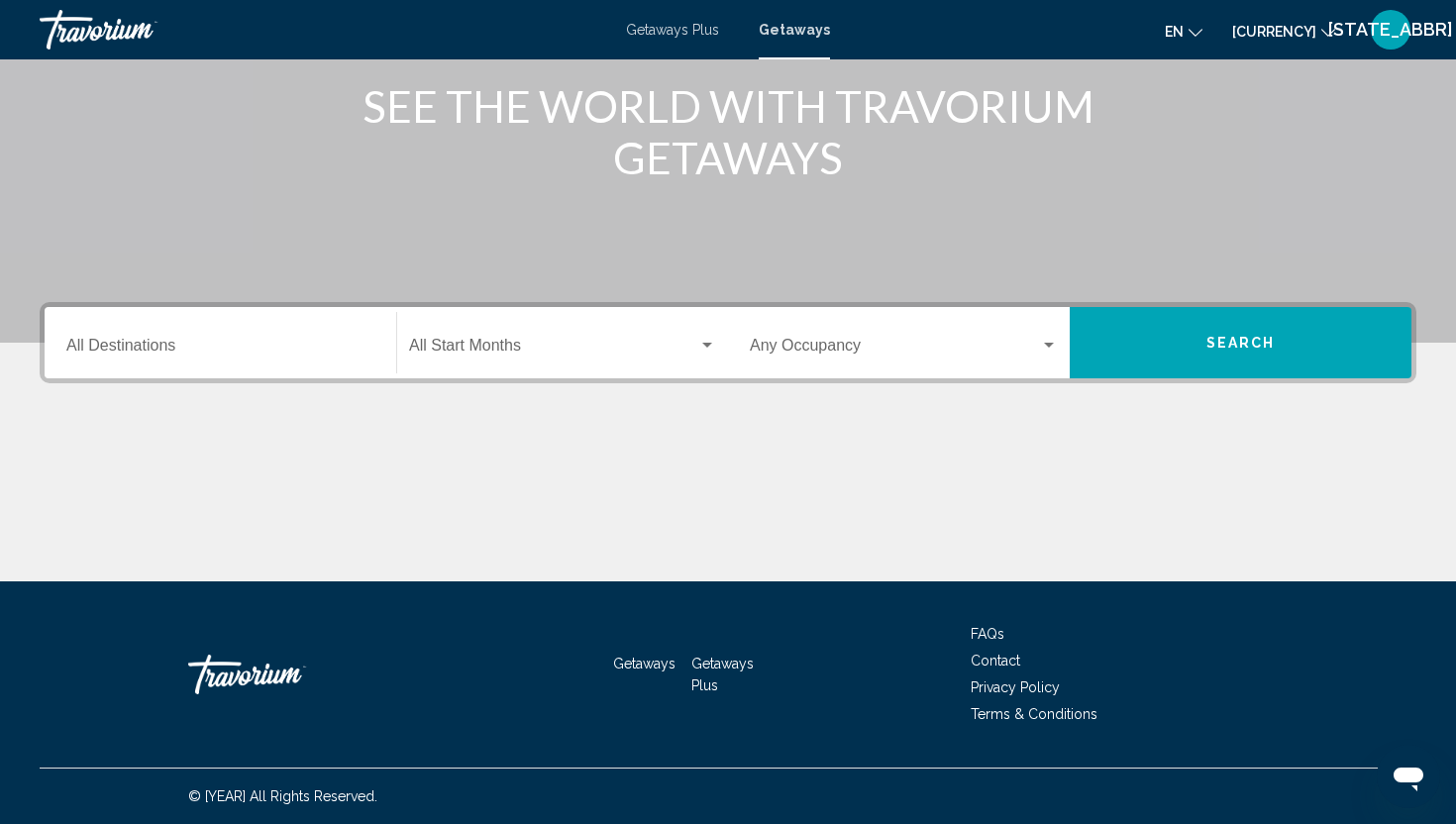 click on "Destination All Destinations" at bounding box center [220, 343] 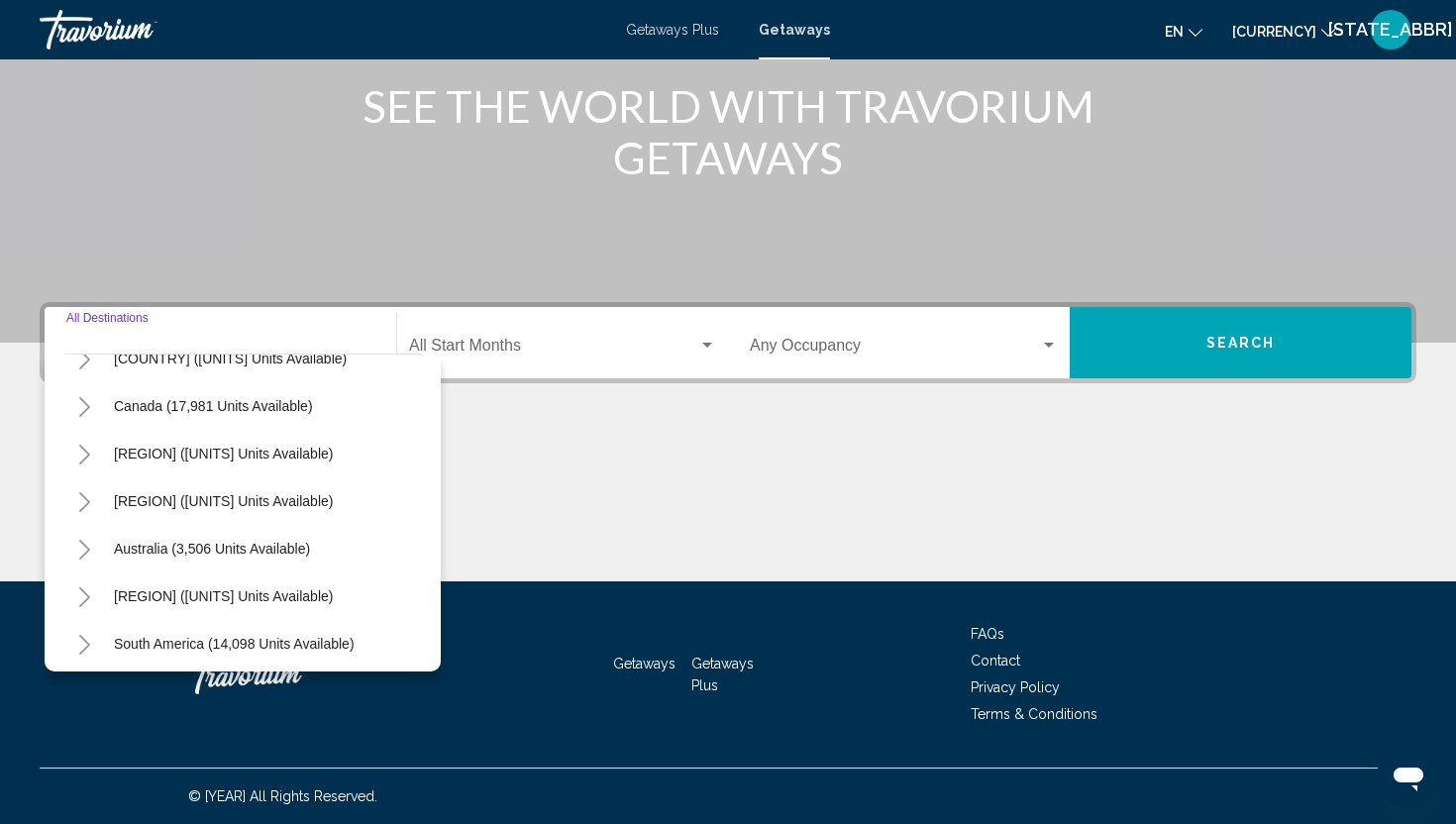 scroll, scrollTop: 127, scrollLeft: 0, axis: vertical 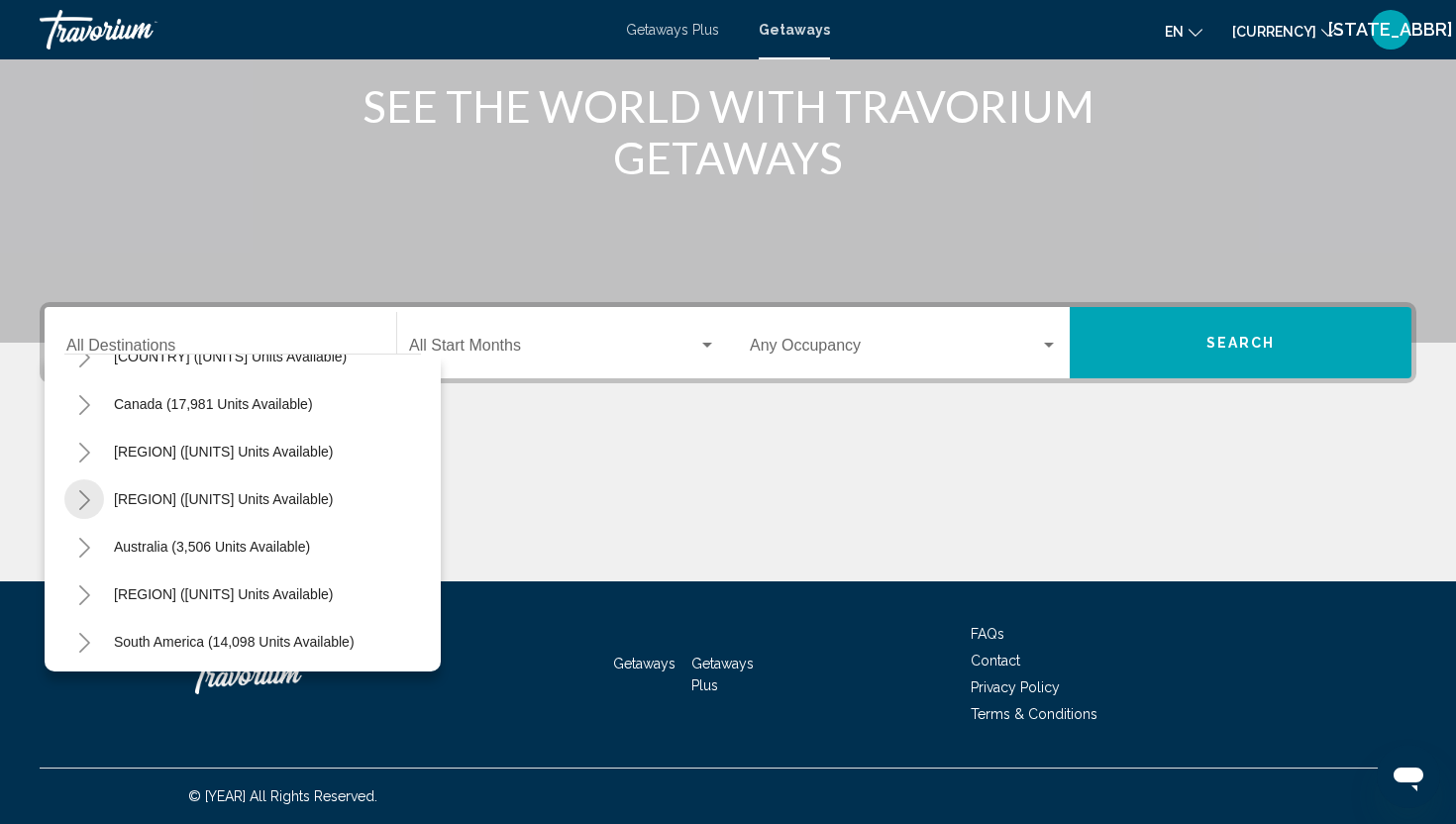 click at bounding box center [84, 499] 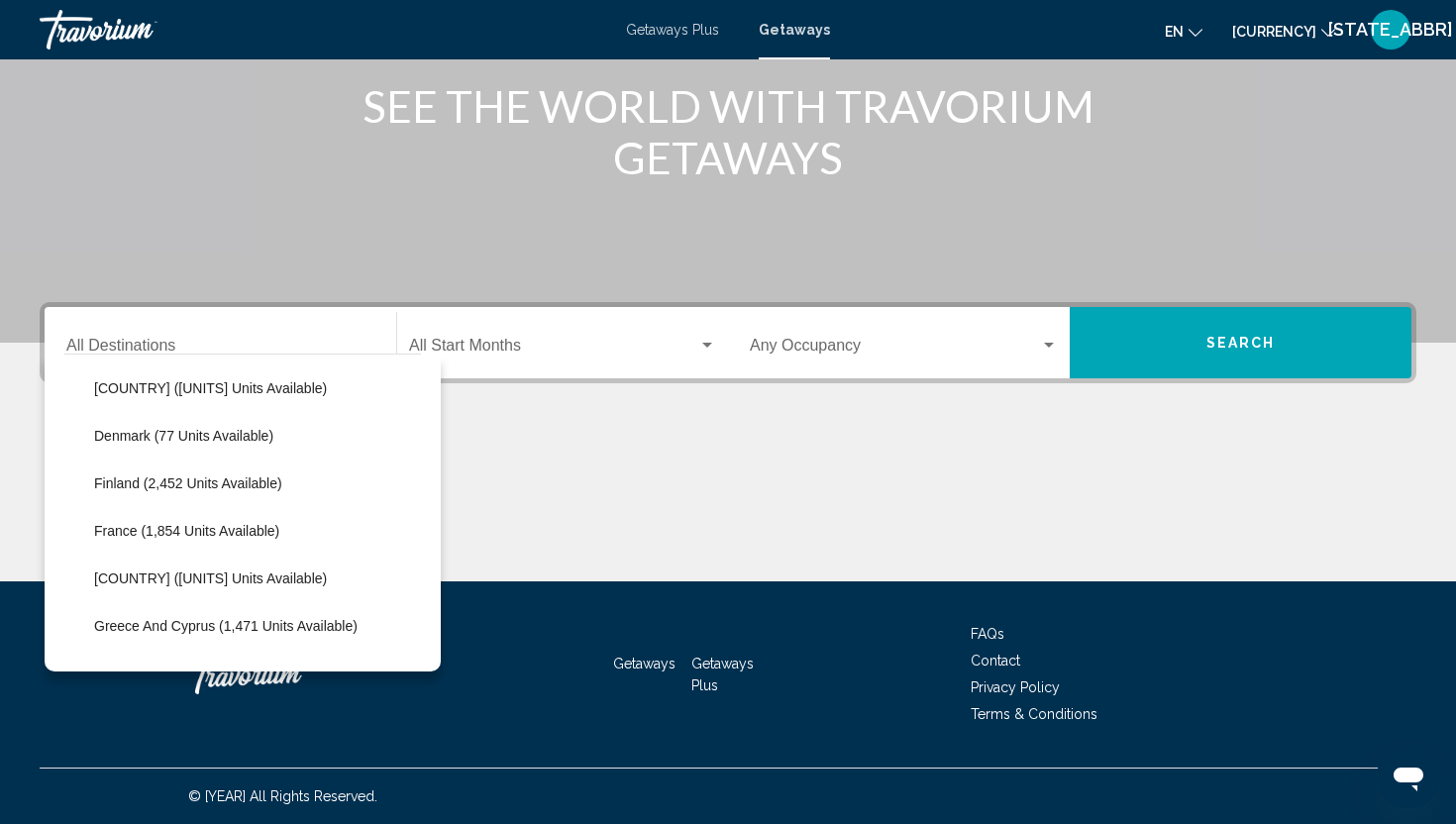 scroll, scrollTop: 530, scrollLeft: 0, axis: vertical 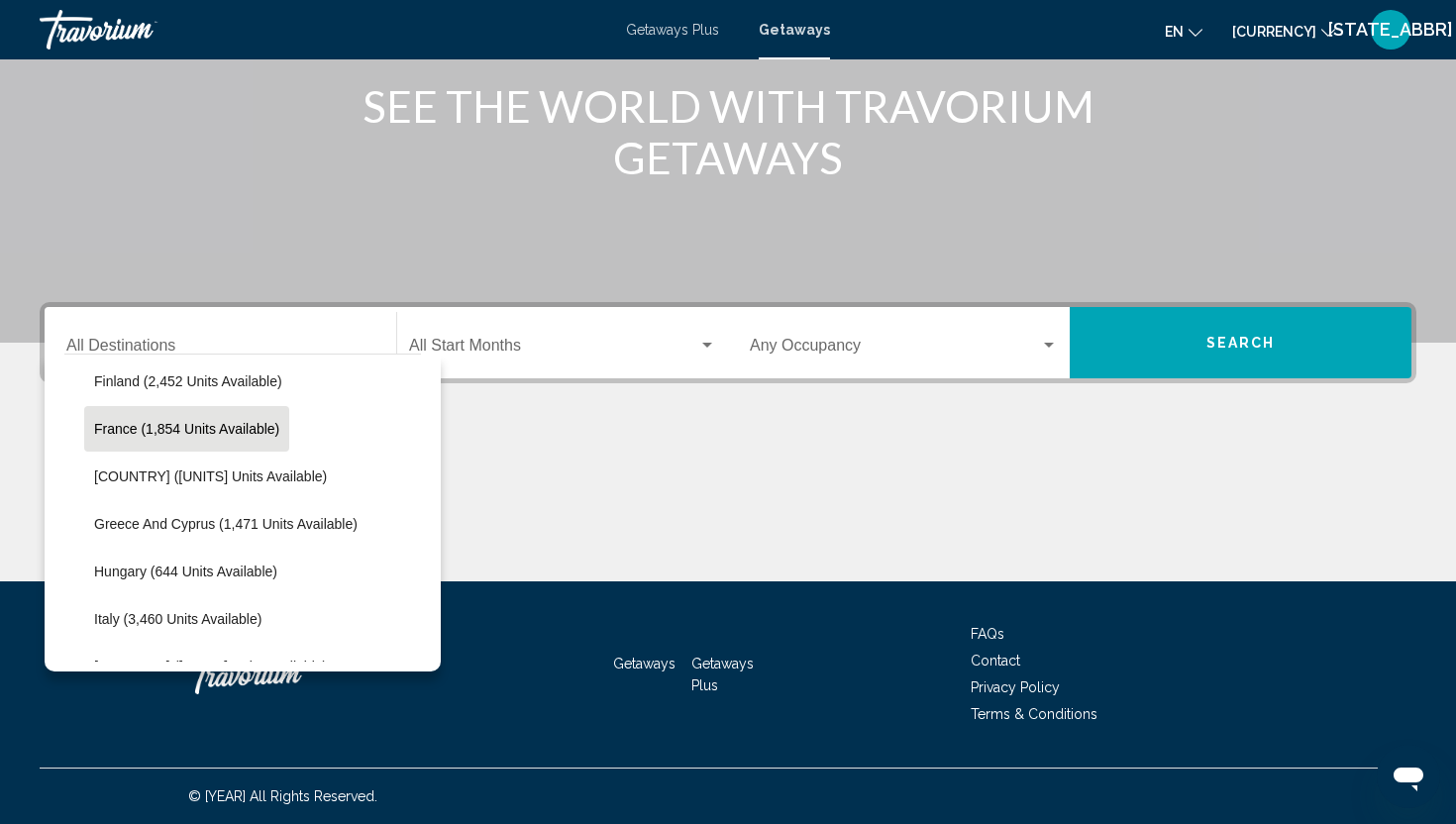 click on "France (1,854 units available)" at bounding box center [184, 144] 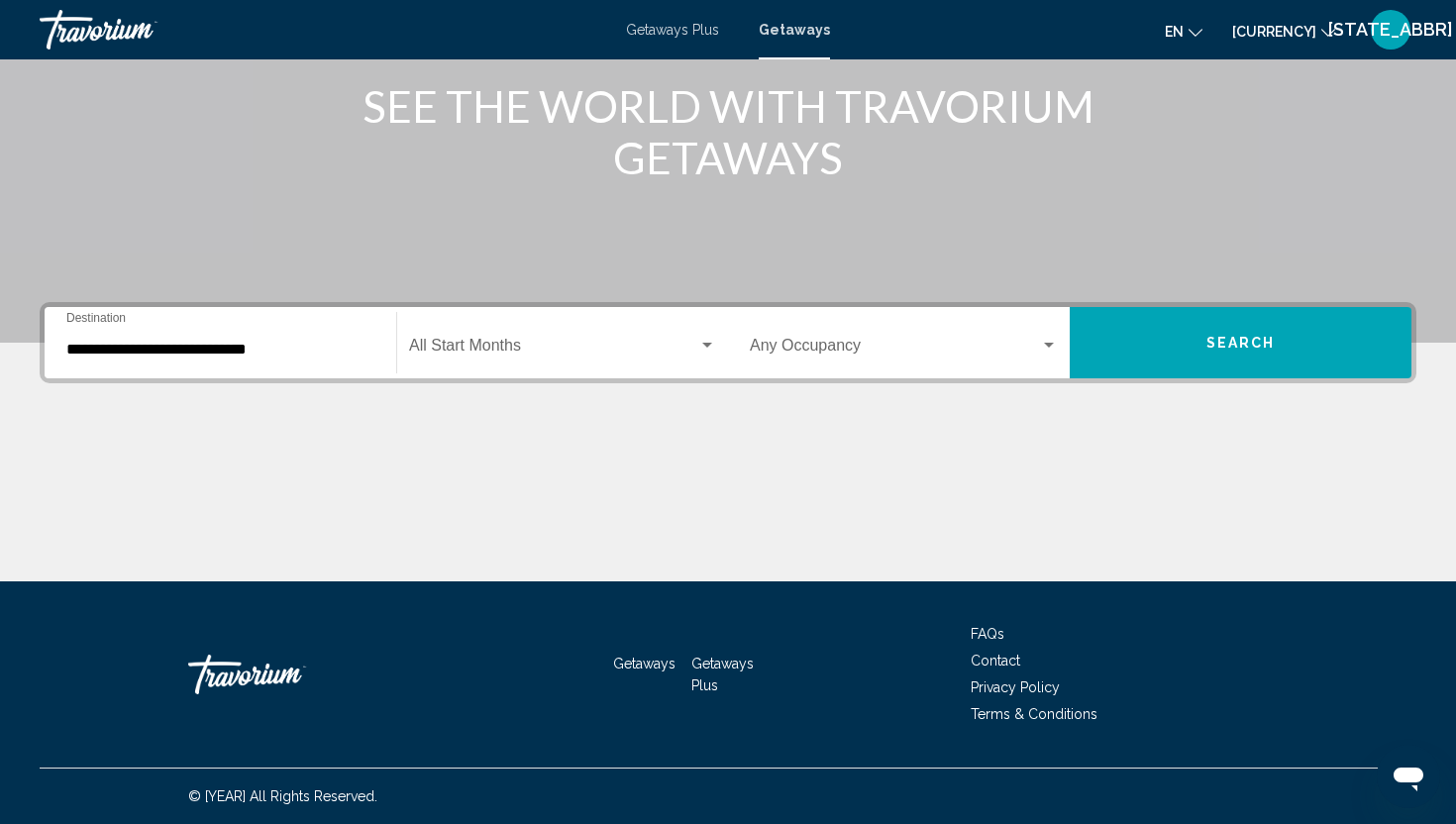 click on "Start Month All Start Months" at bounding box center [563, 343] 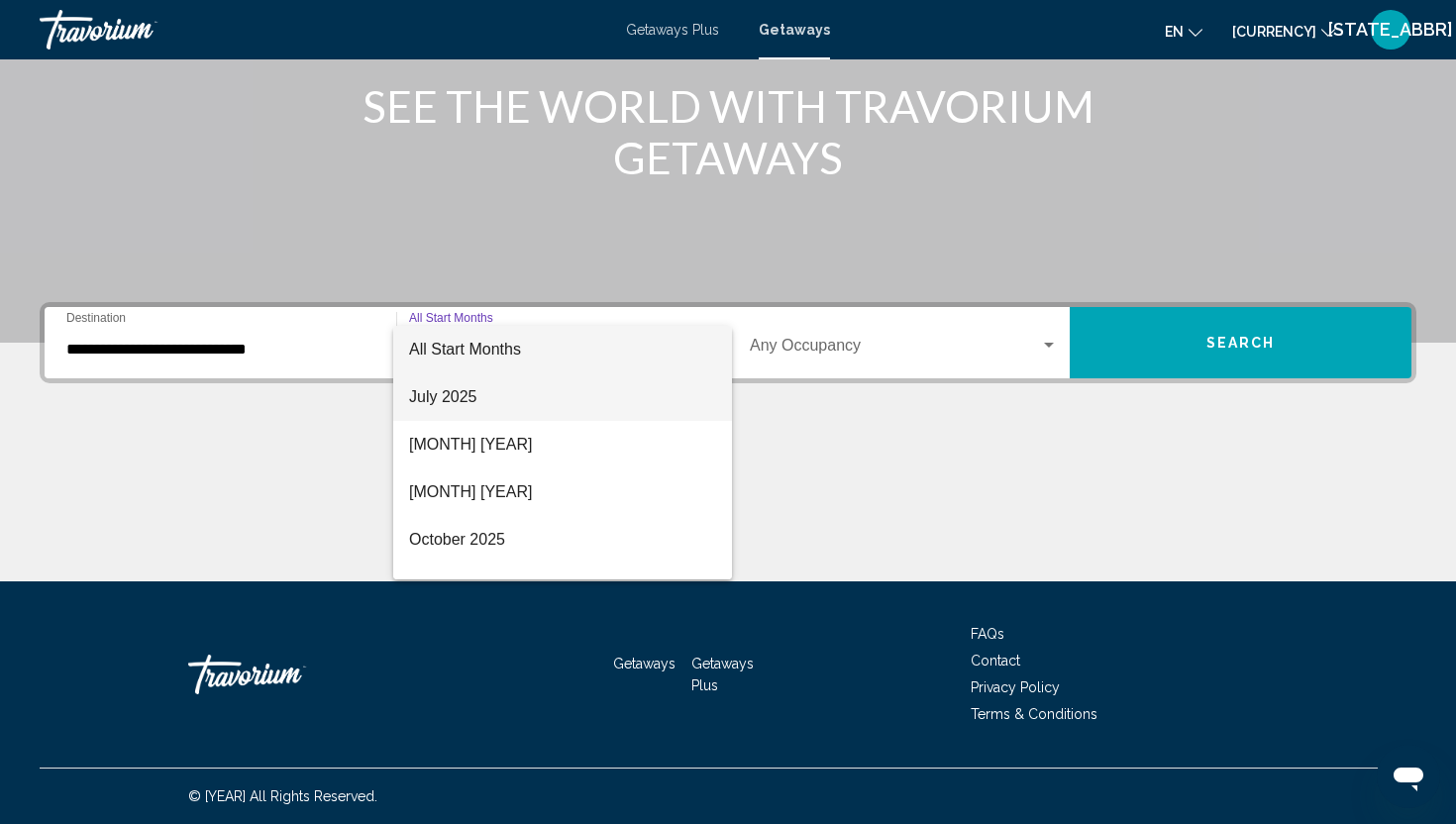 click on "July 2025" at bounding box center [563, 397] 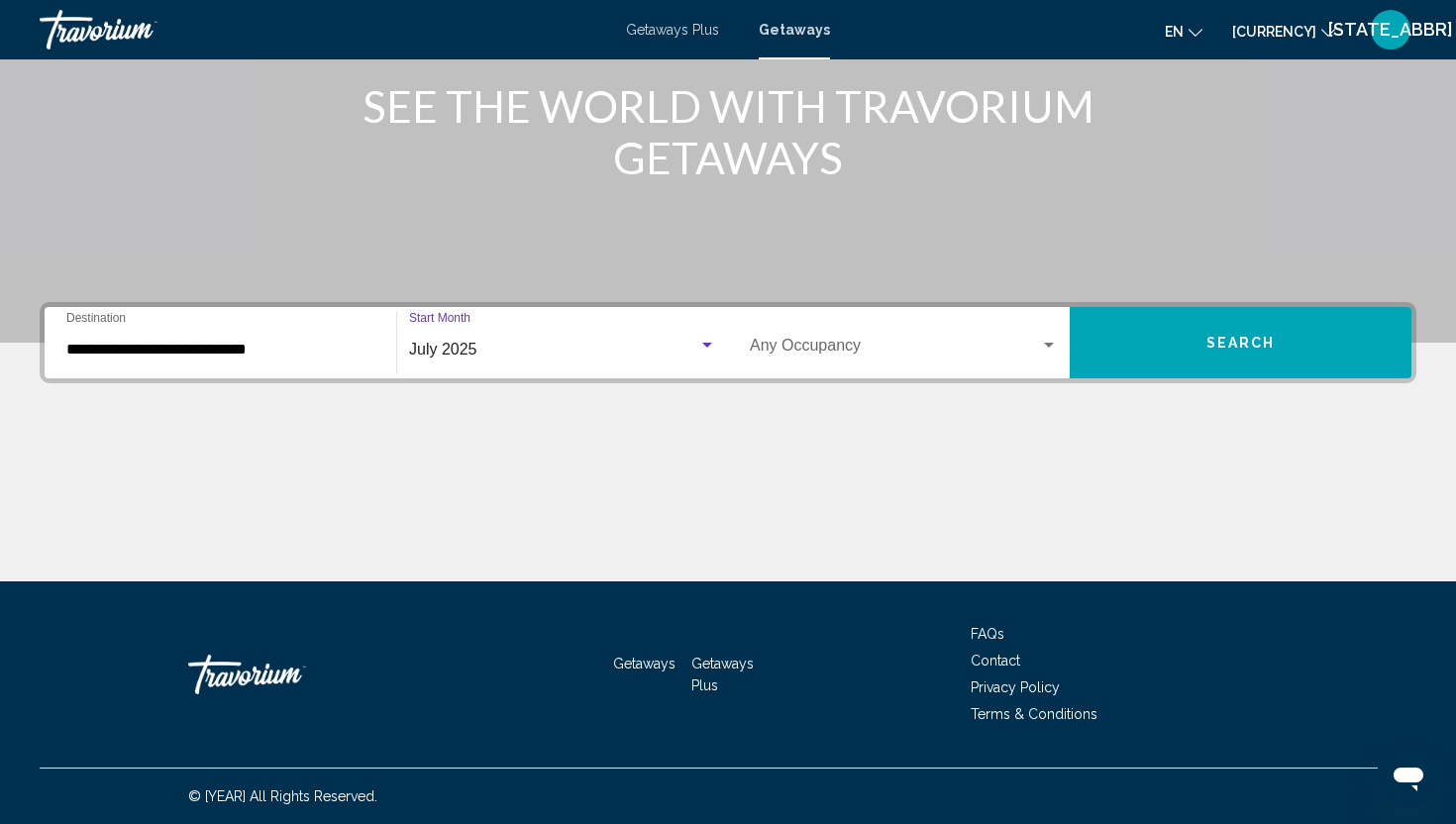 click on "Occupancy Any Occupancy" at bounding box center [903, 343] 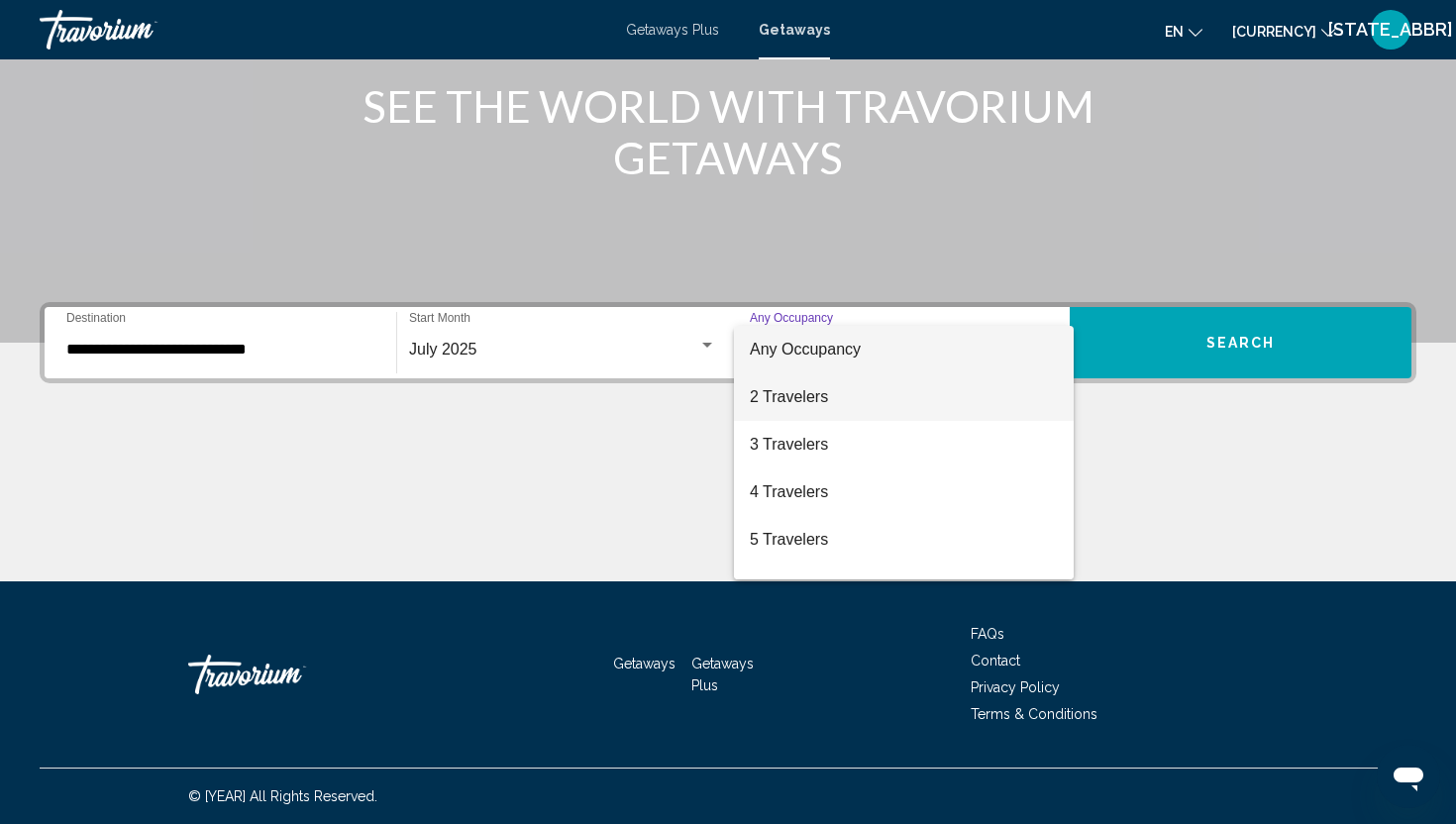 click on "2 Travelers" at bounding box center [903, 397] 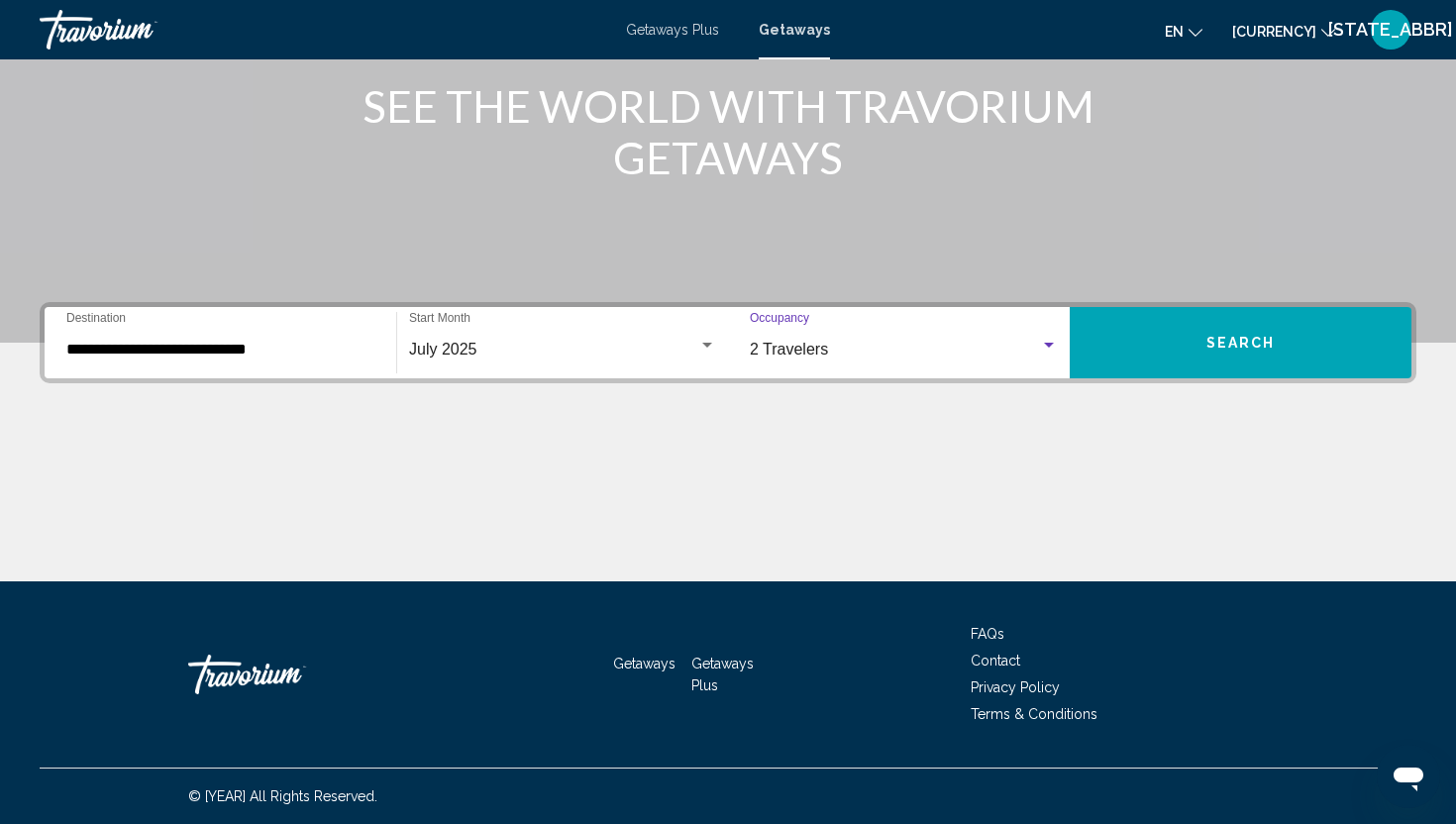 click on "Search" at bounding box center (1240, 343) 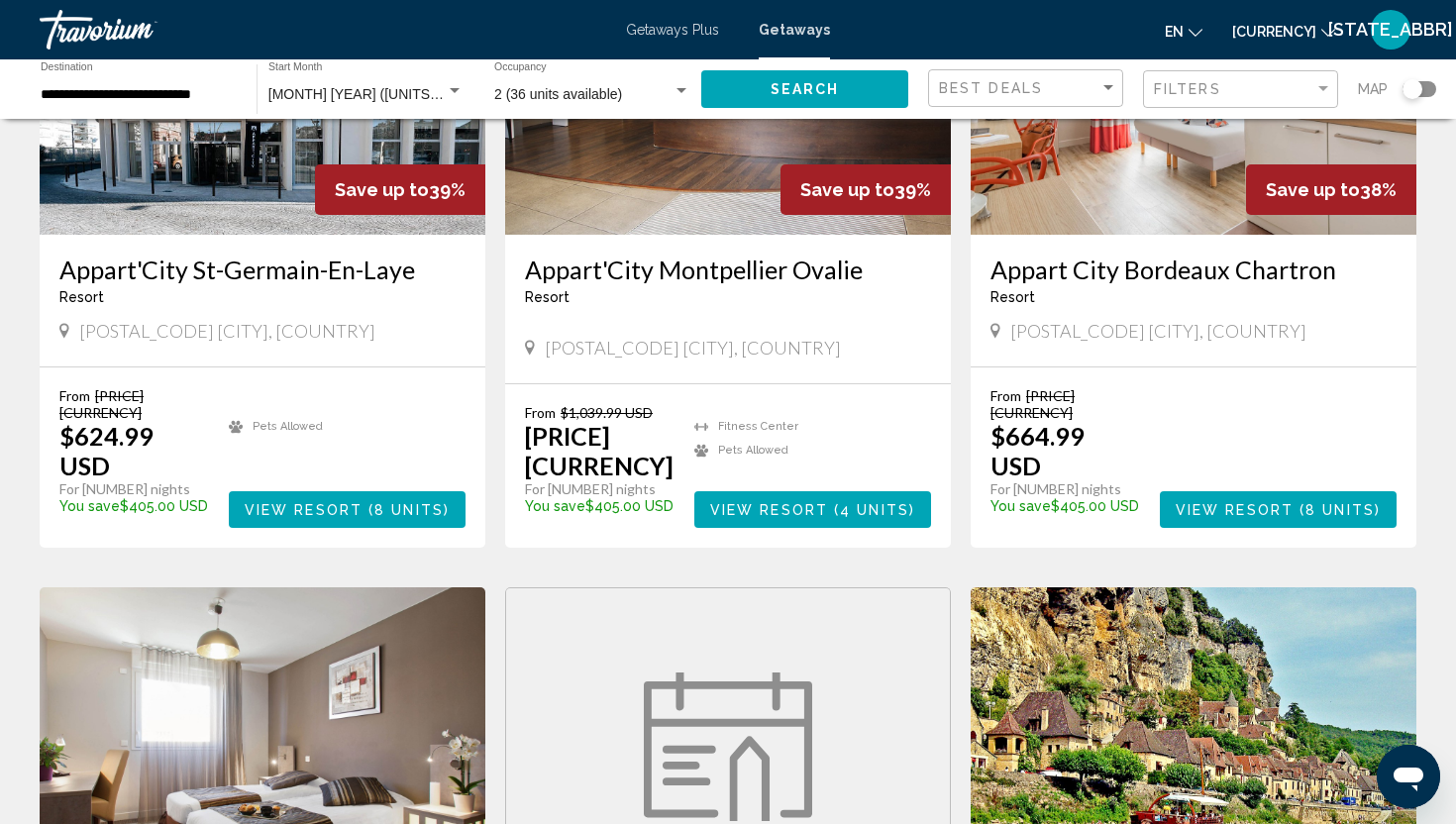 scroll, scrollTop: 0, scrollLeft: 0, axis: both 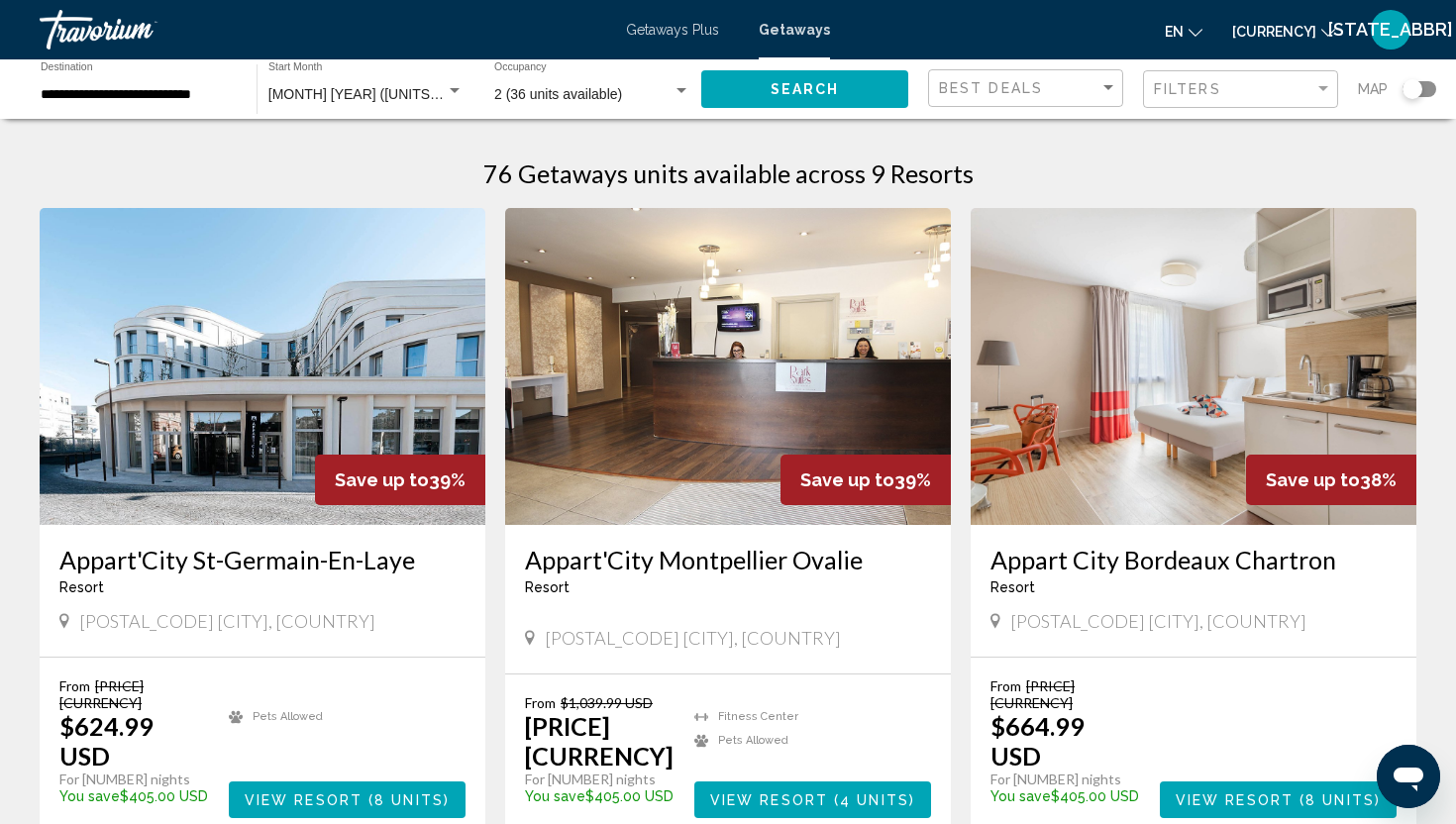 click on "**********" at bounding box center [139, 95] 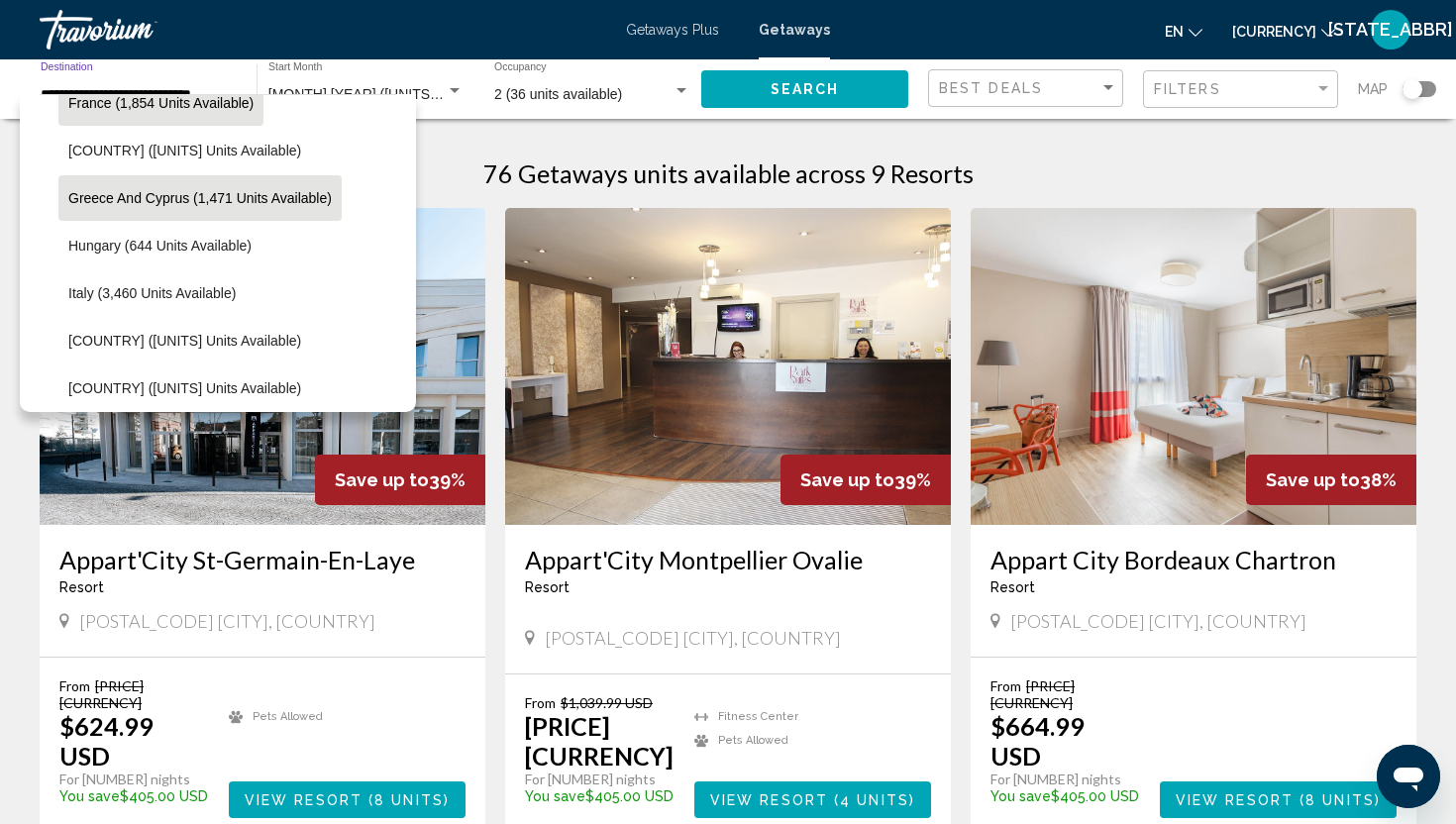 scroll, scrollTop: 596, scrollLeft: 2, axis: both 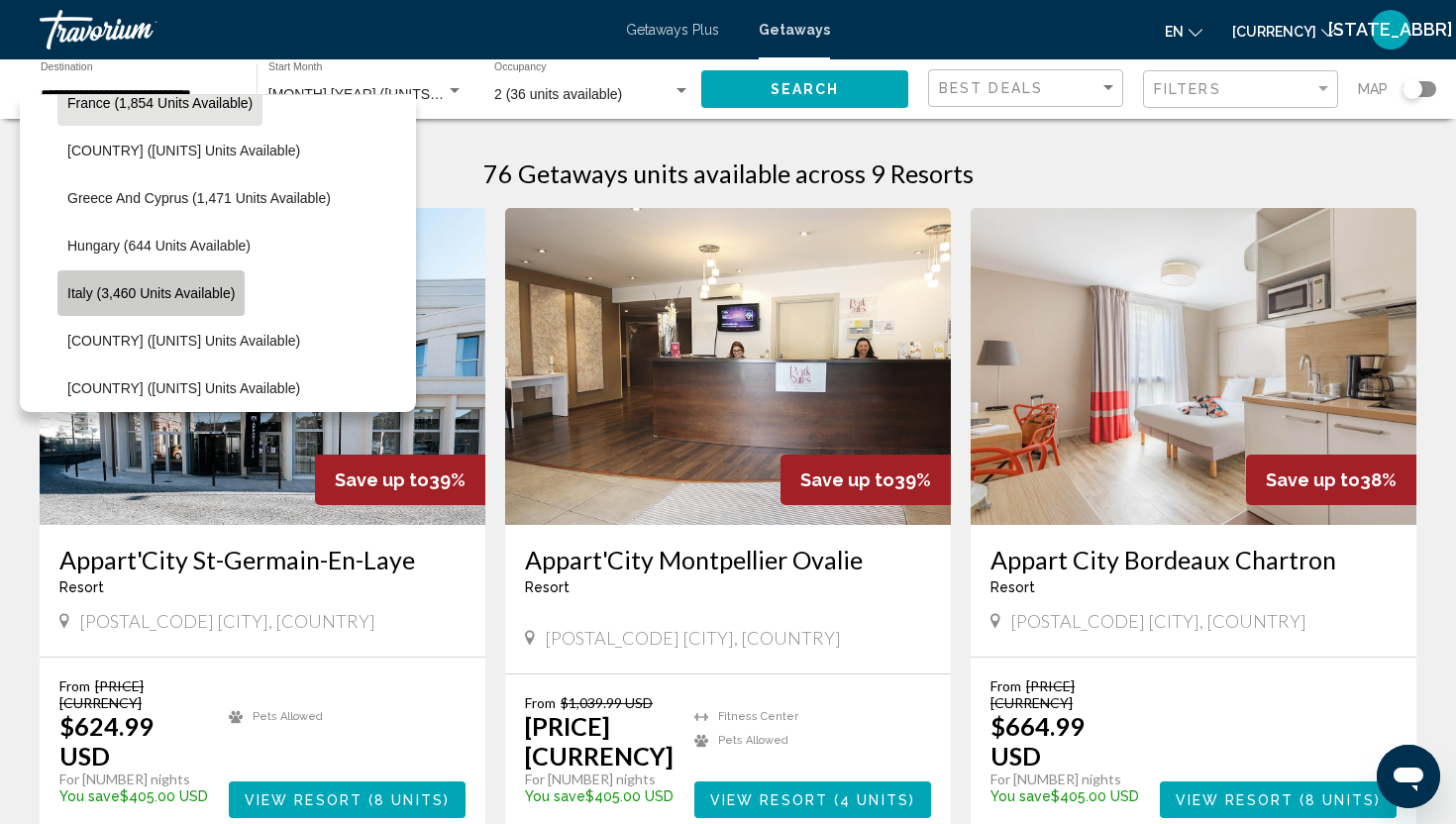 click on "Italy (3,460 units available)" at bounding box center [151, 293] 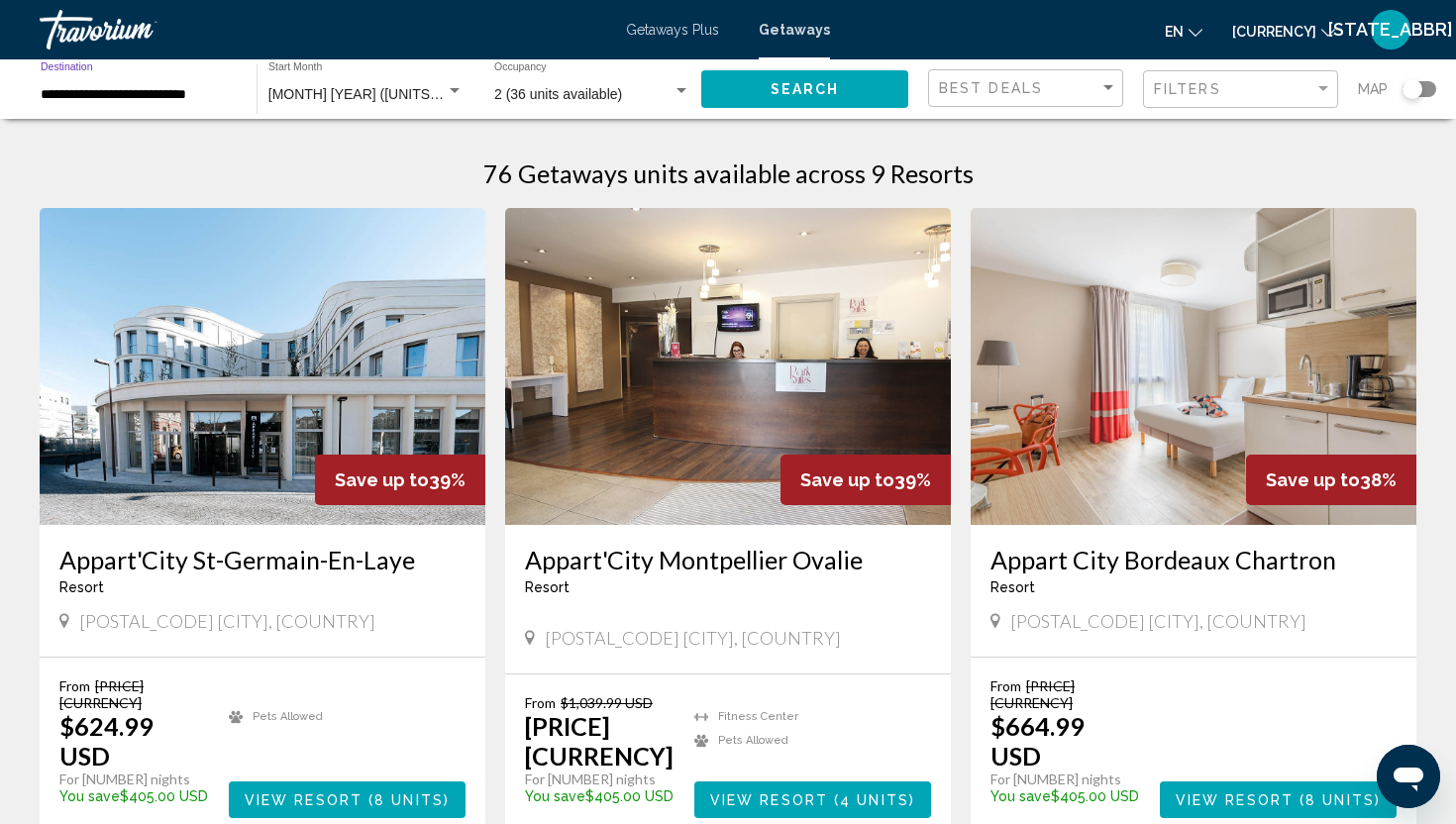 click on "Search" at bounding box center (804, 88) 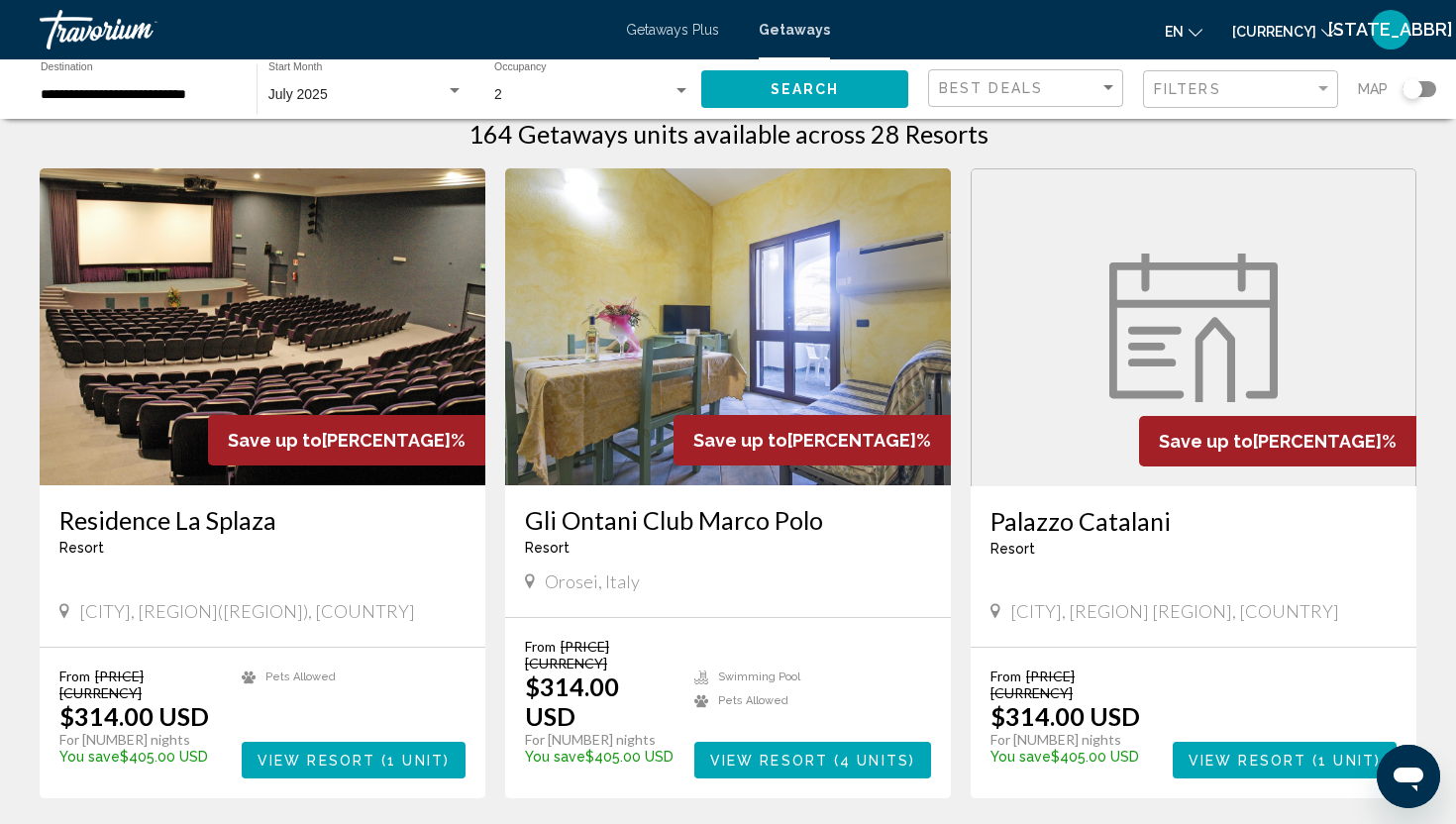 scroll, scrollTop: 41, scrollLeft: 0, axis: vertical 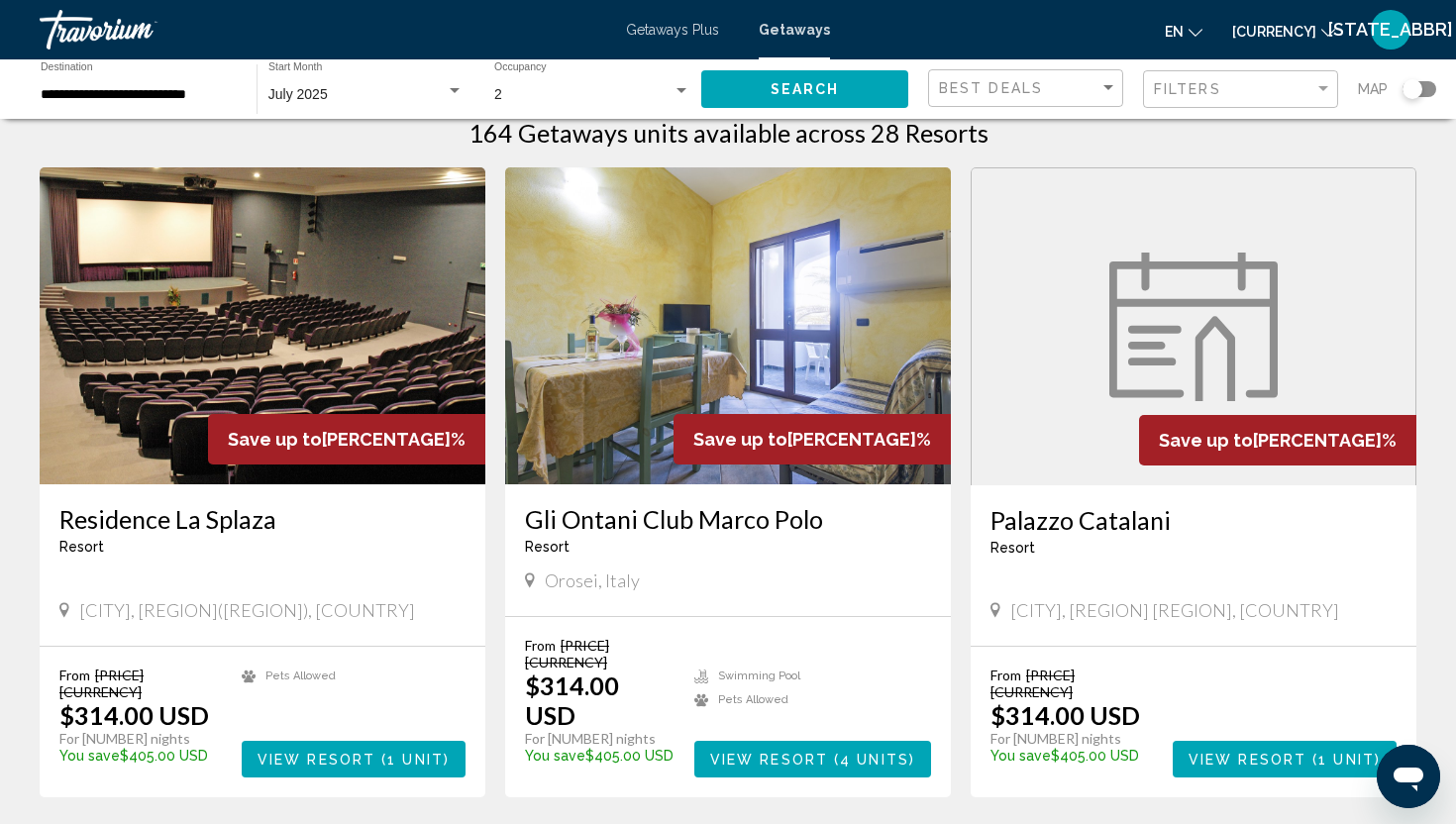 click on "Getaways Plus" at bounding box center (673, 30) 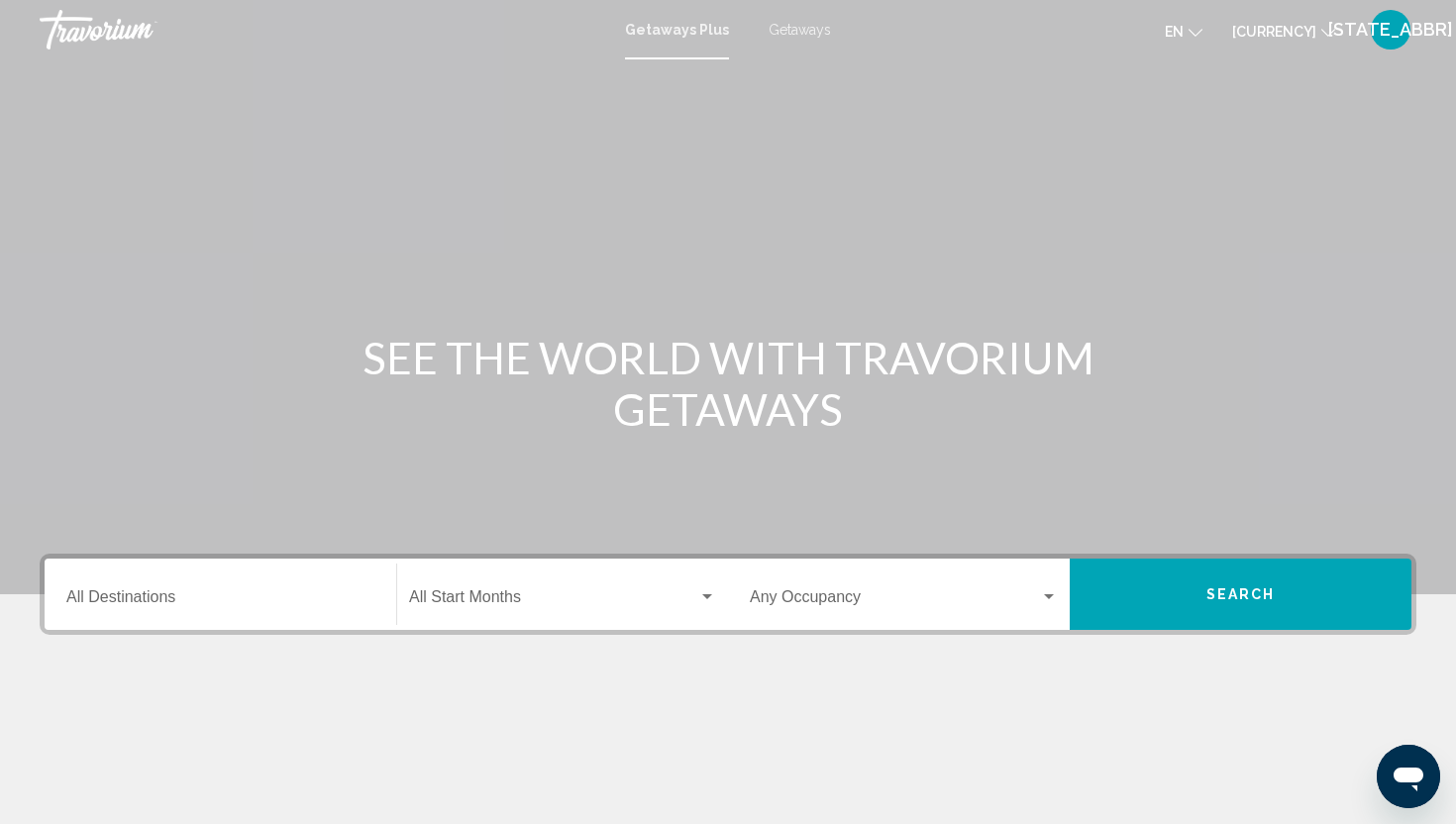 click on "Destination All Destinations" at bounding box center [220, 601] 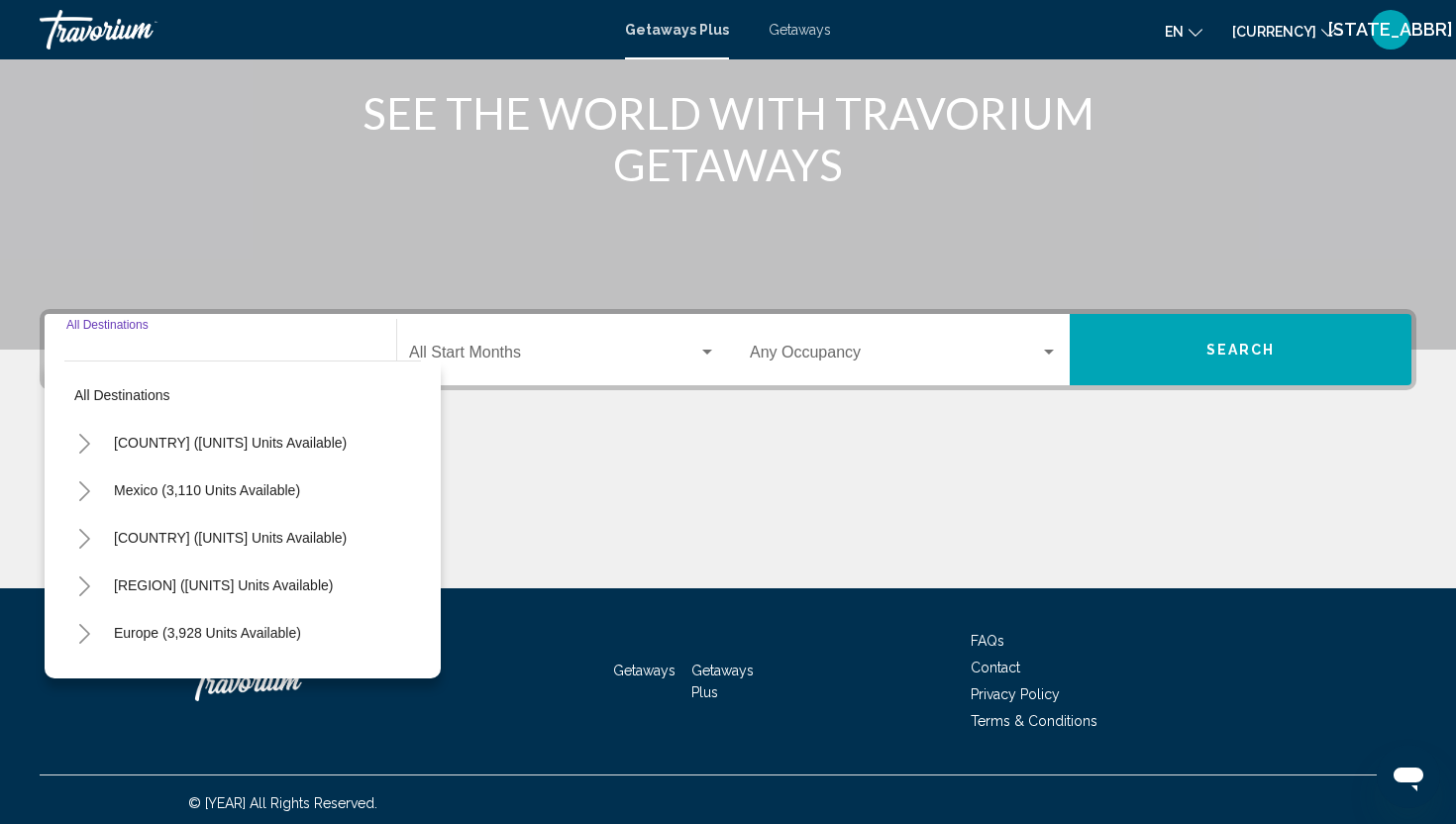 scroll, scrollTop: 252, scrollLeft: 0, axis: vertical 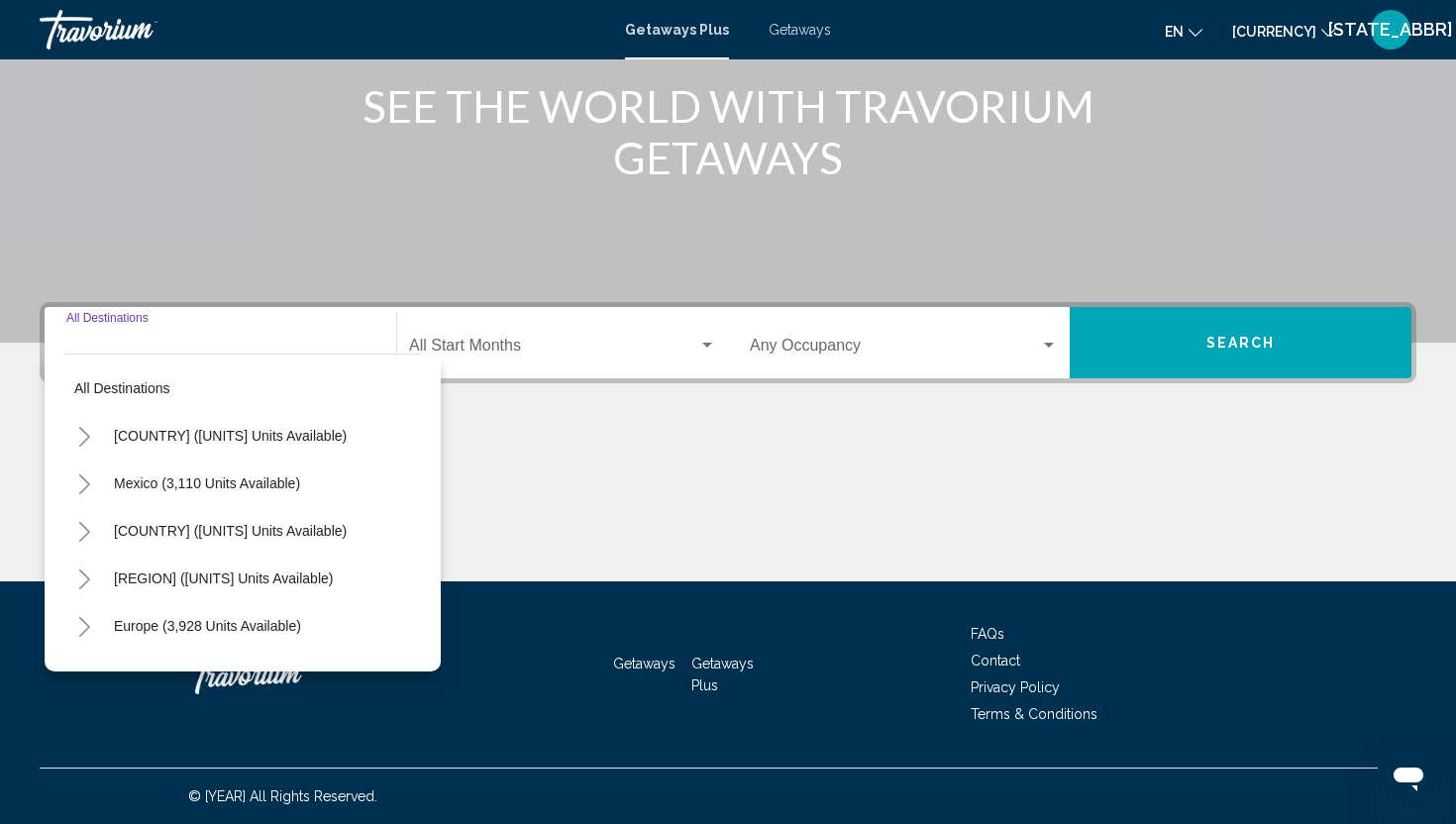click at bounding box center [84, 578] 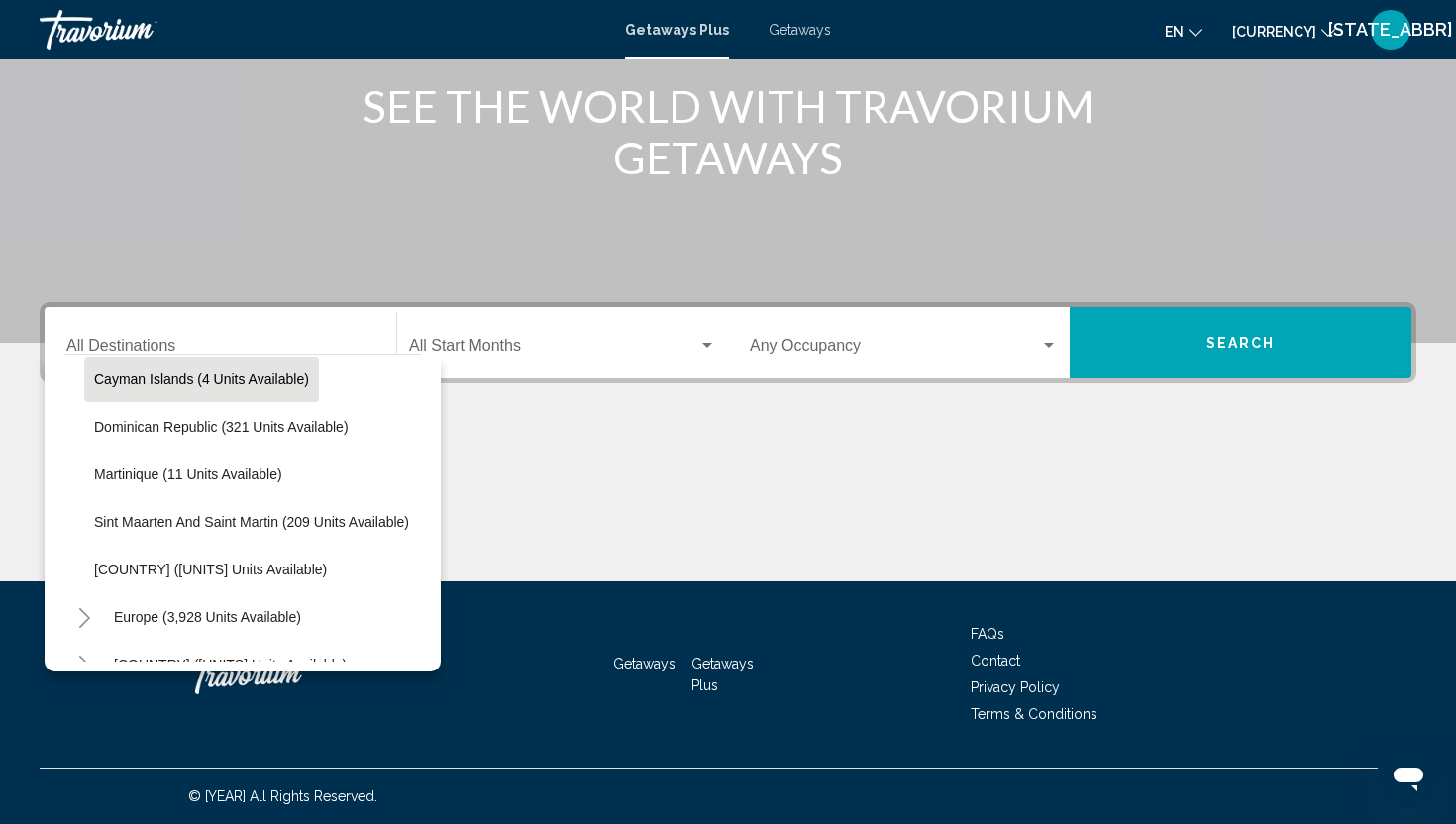 scroll, scrollTop: 351, scrollLeft: 0, axis: vertical 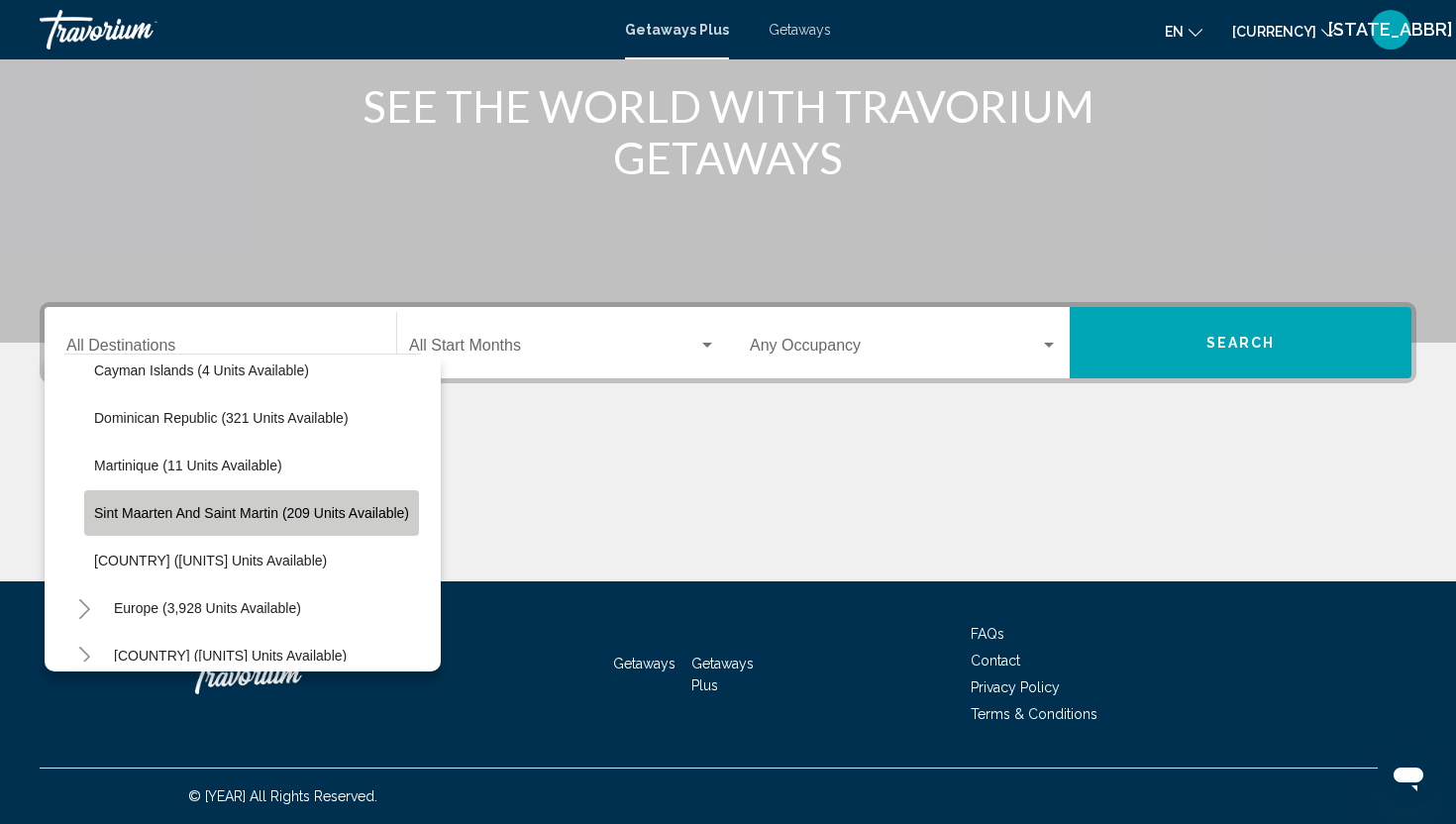 click on "Sint Maarten and Saint Martin (209 units available)" at bounding box center (252, 513) 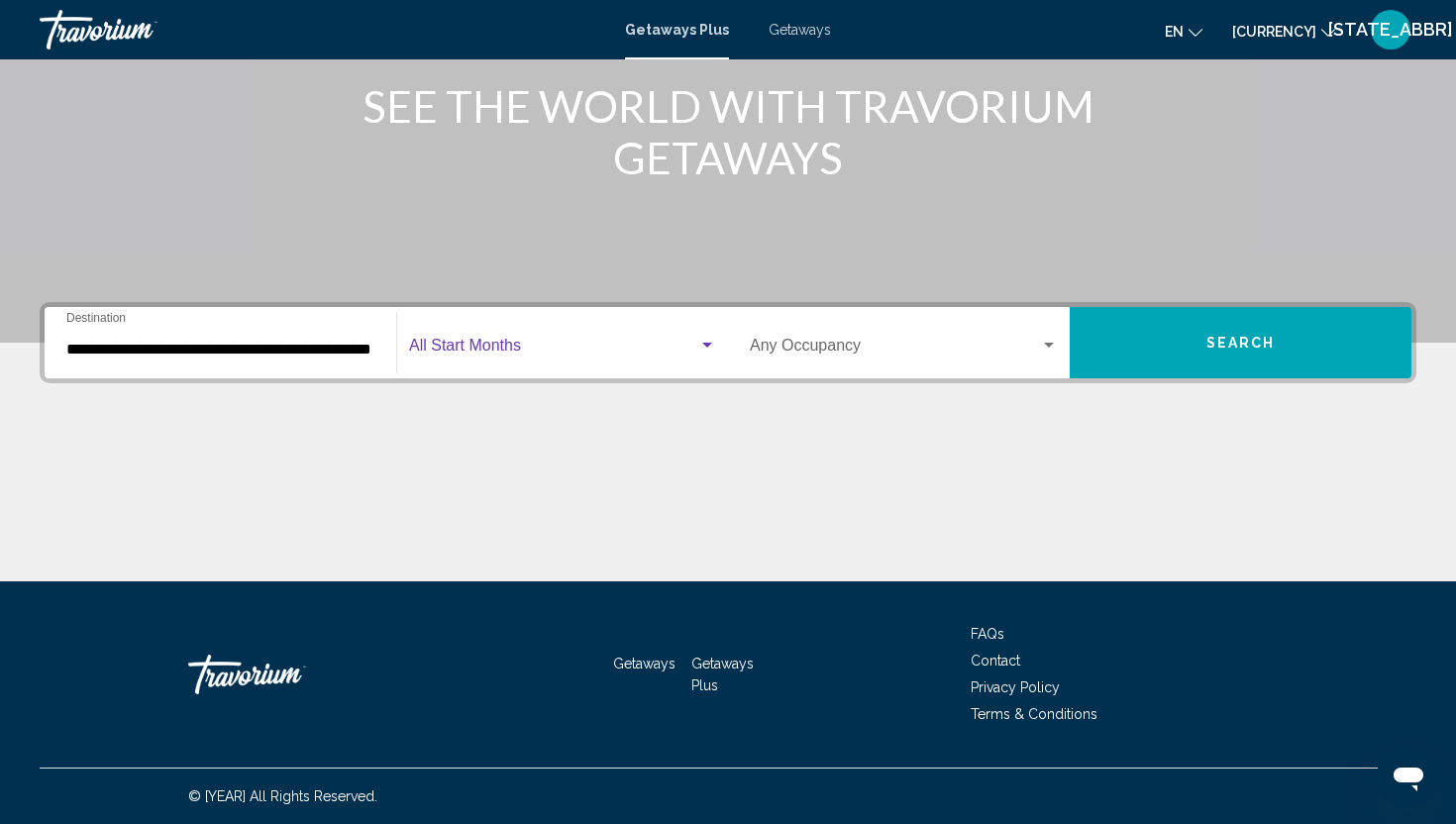 click at bounding box center (554, 350) 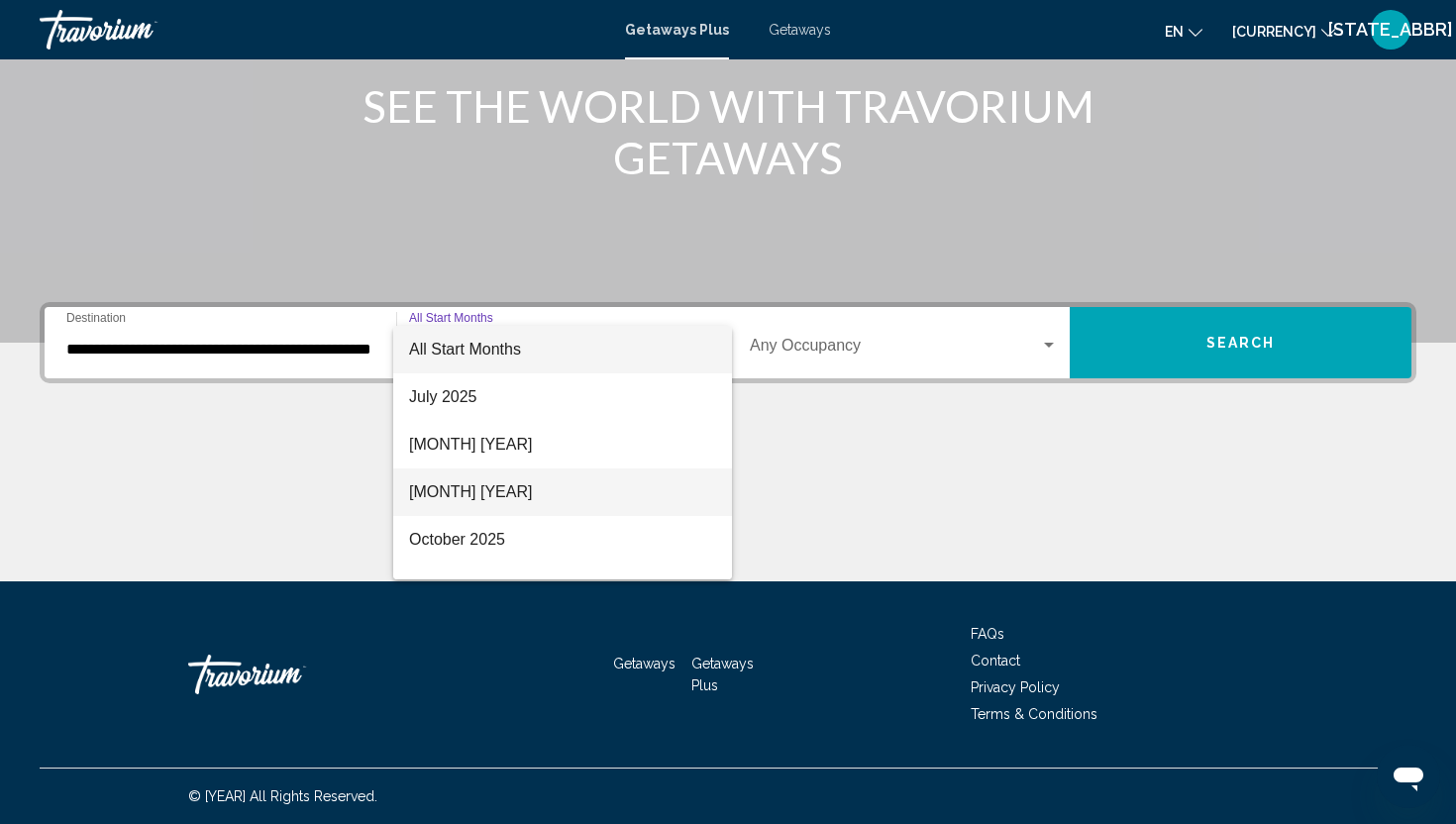 click on "[MONTH] [YEAR]" at bounding box center [563, 492] 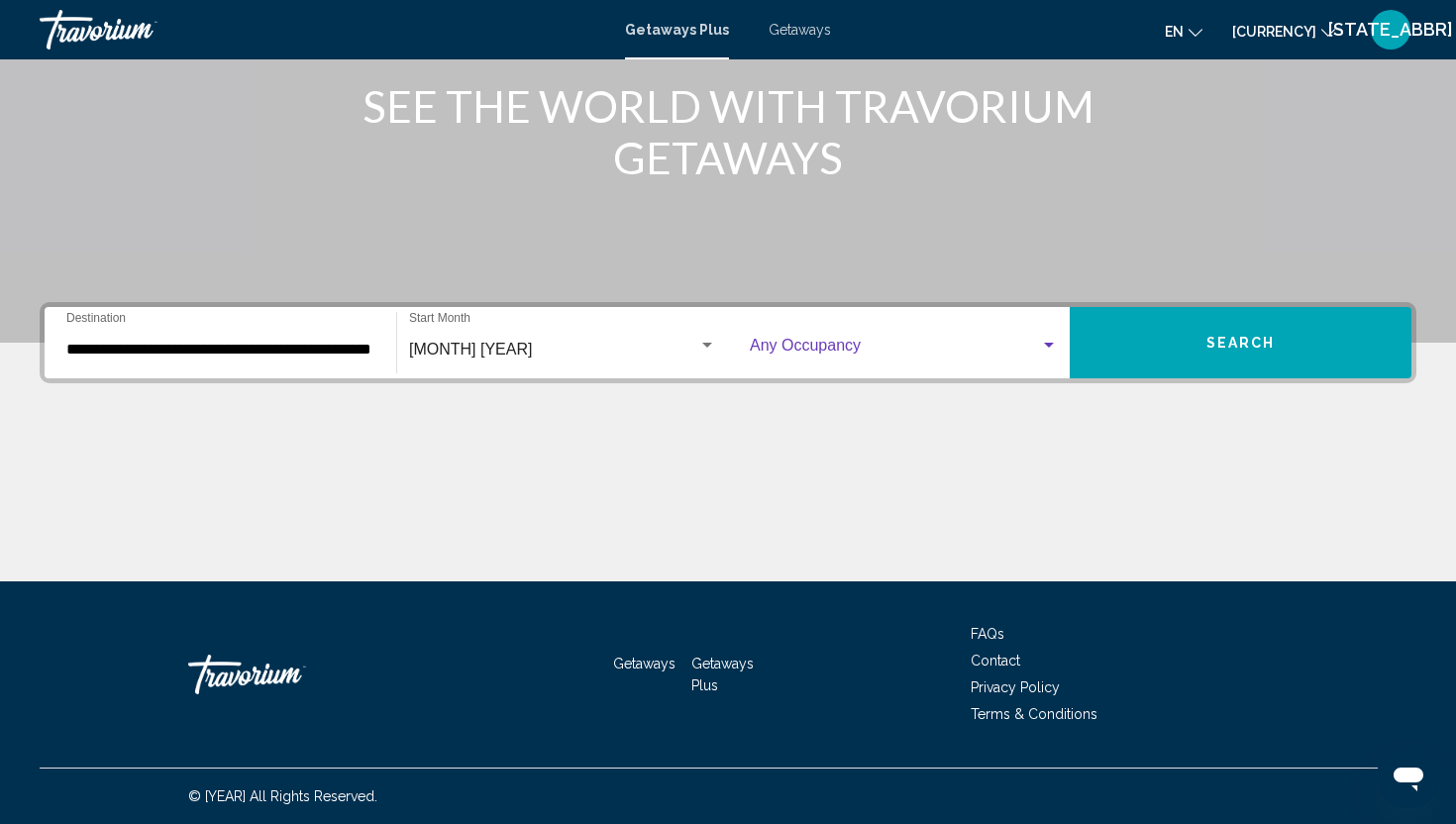 click at bounding box center (894, 350) 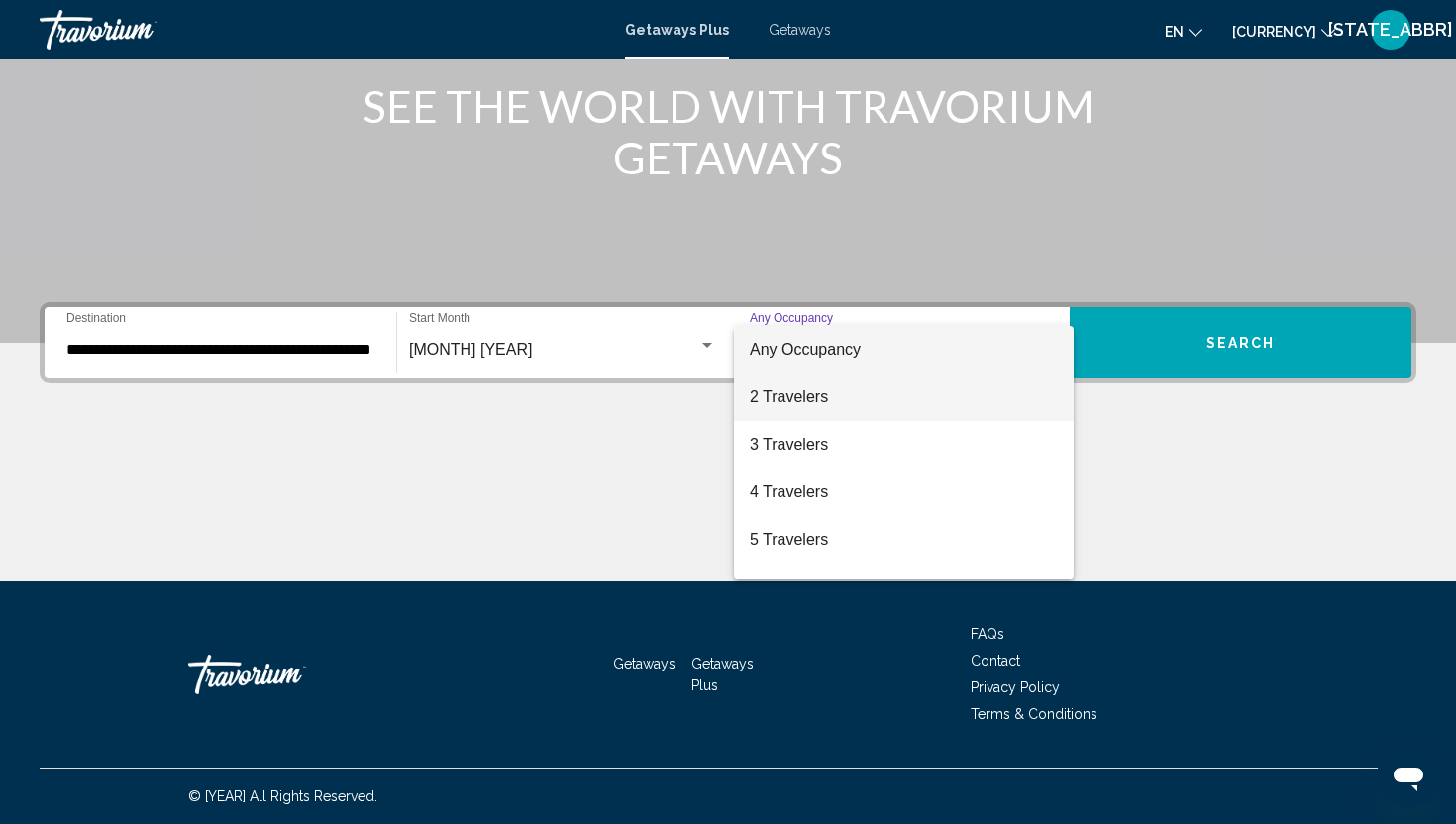 click on "2 Travelers" at bounding box center (903, 397) 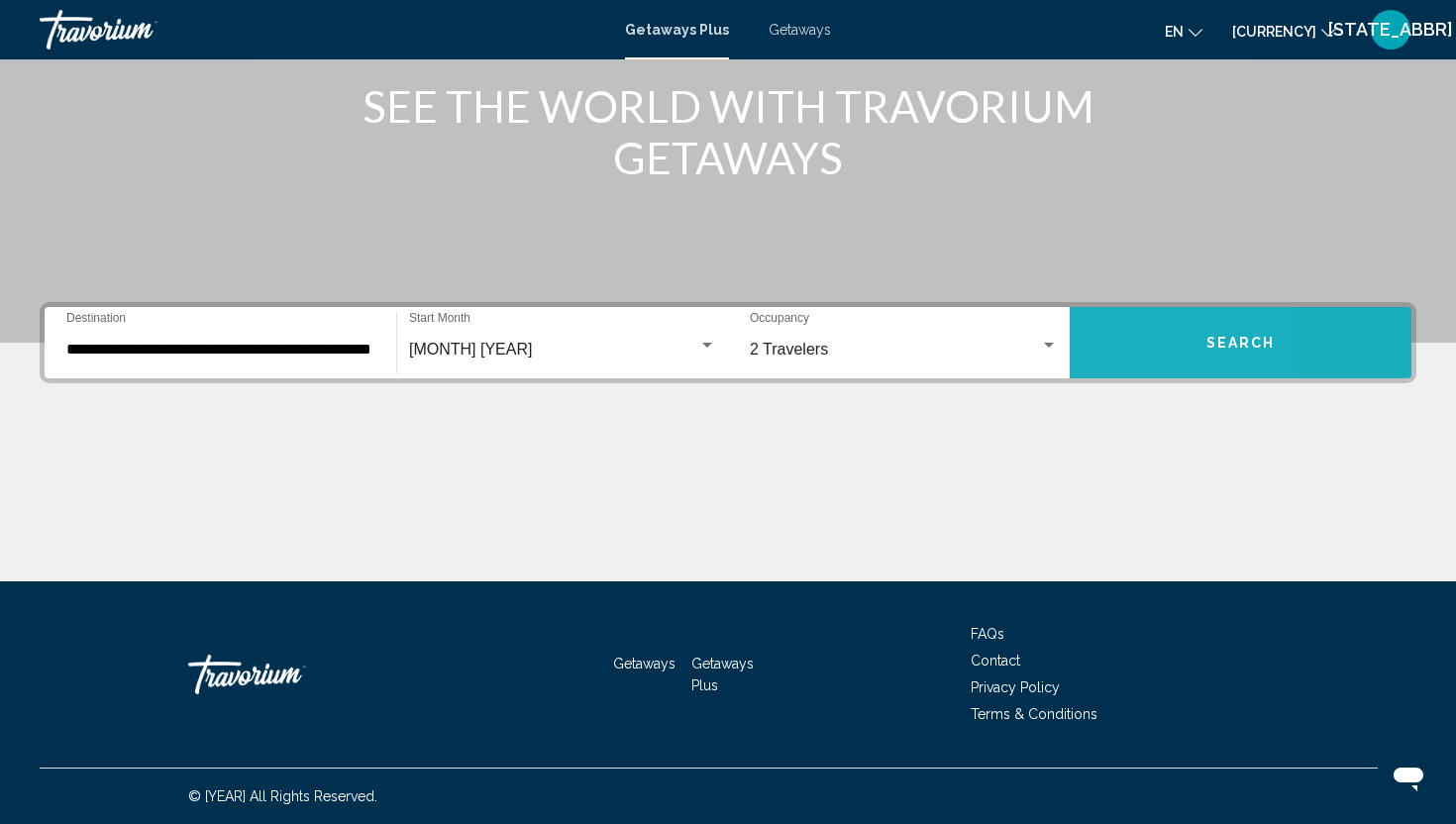 click on "Search" at bounding box center [1240, 343] 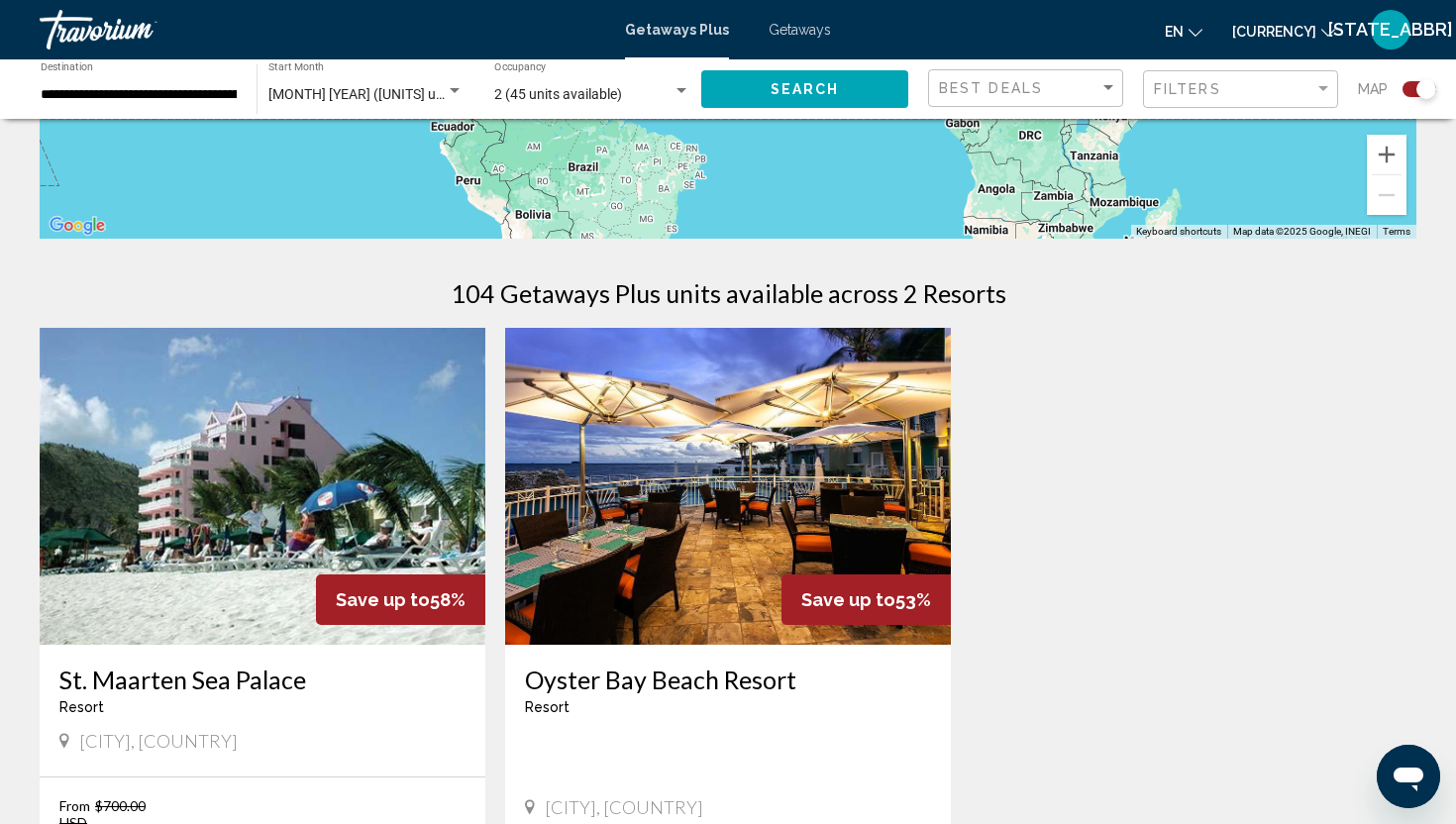 scroll, scrollTop: 698, scrollLeft: 0, axis: vertical 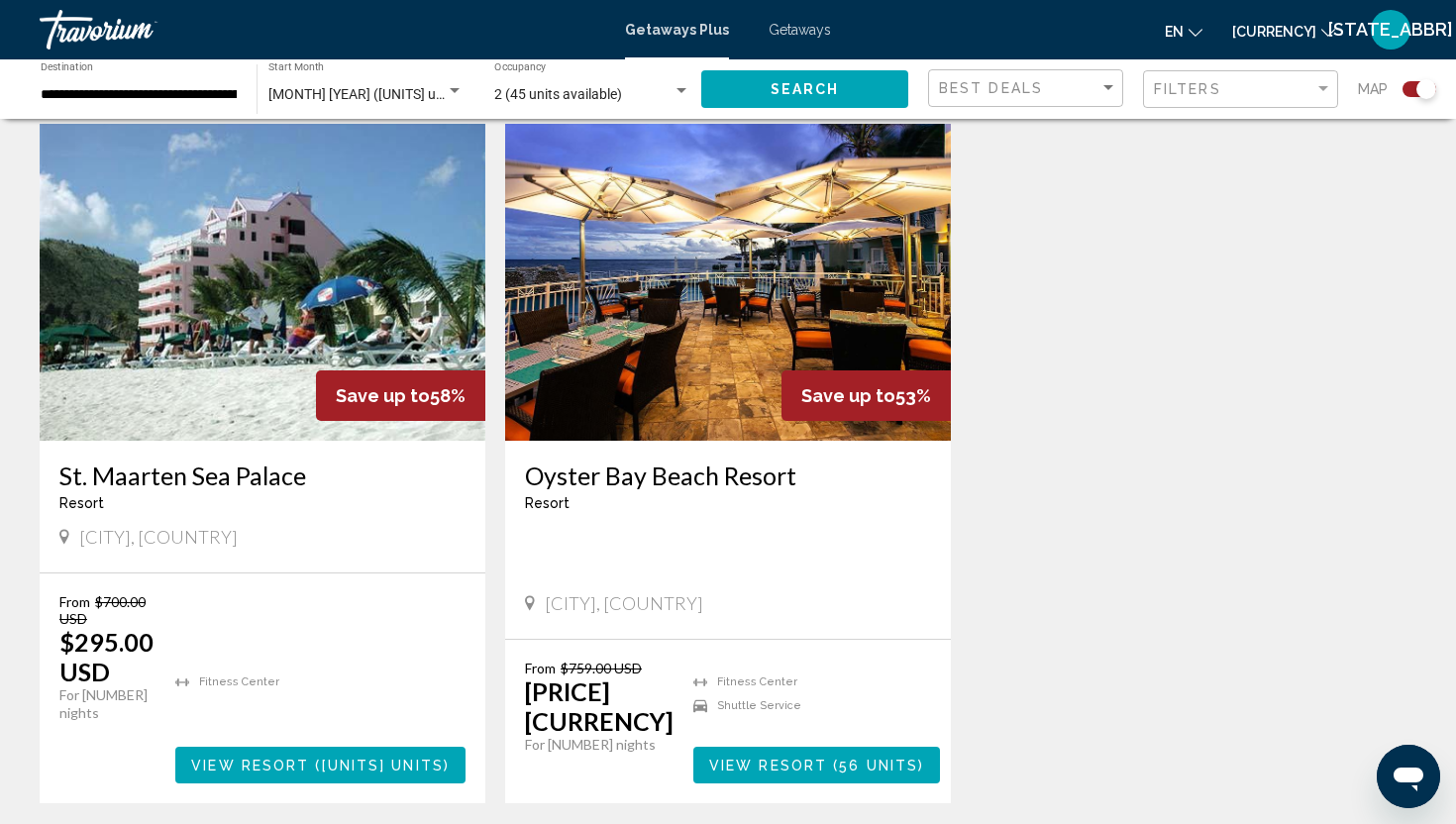 click at bounding box center (728, 282) 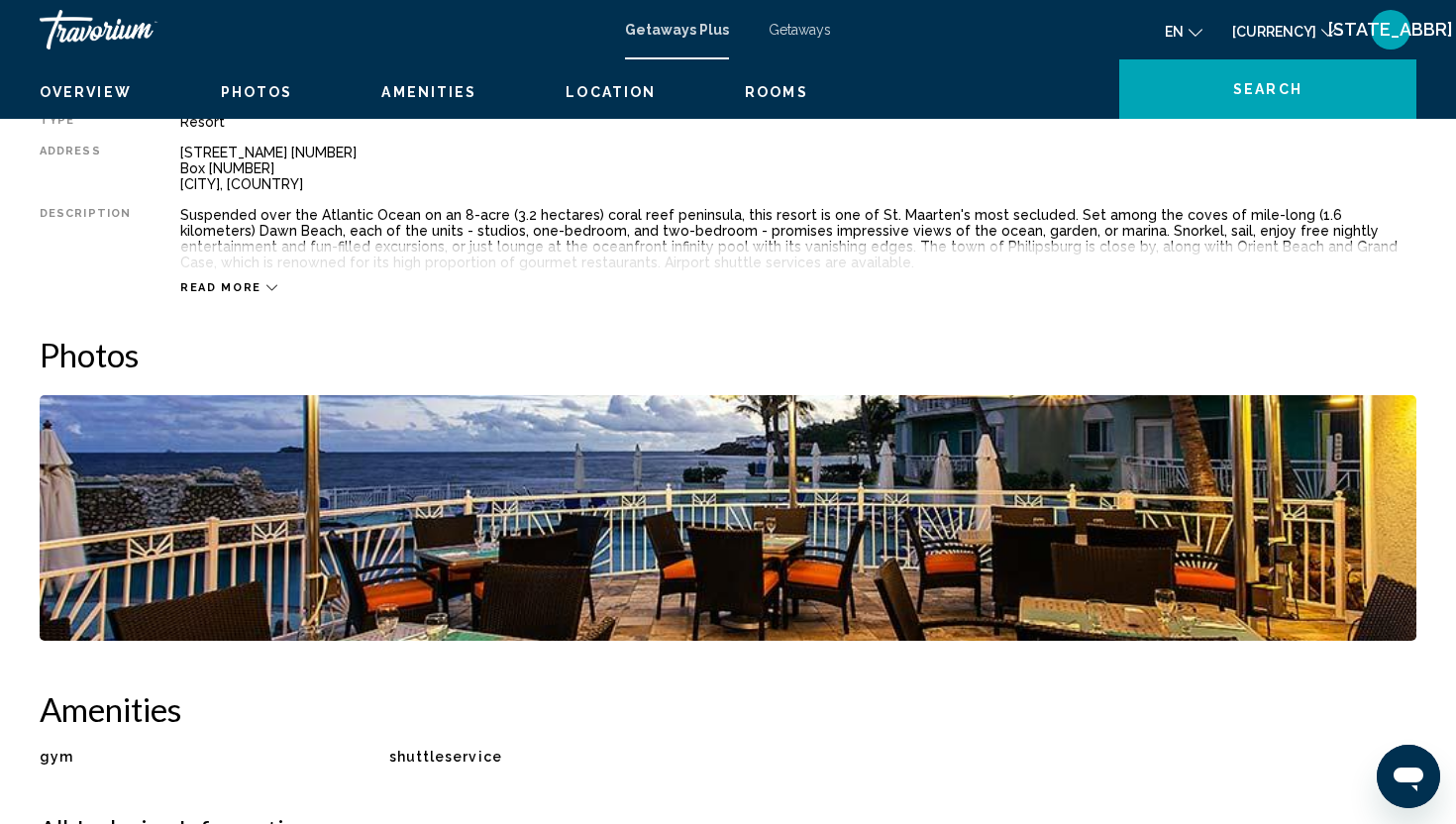 scroll, scrollTop: 0, scrollLeft: 0, axis: both 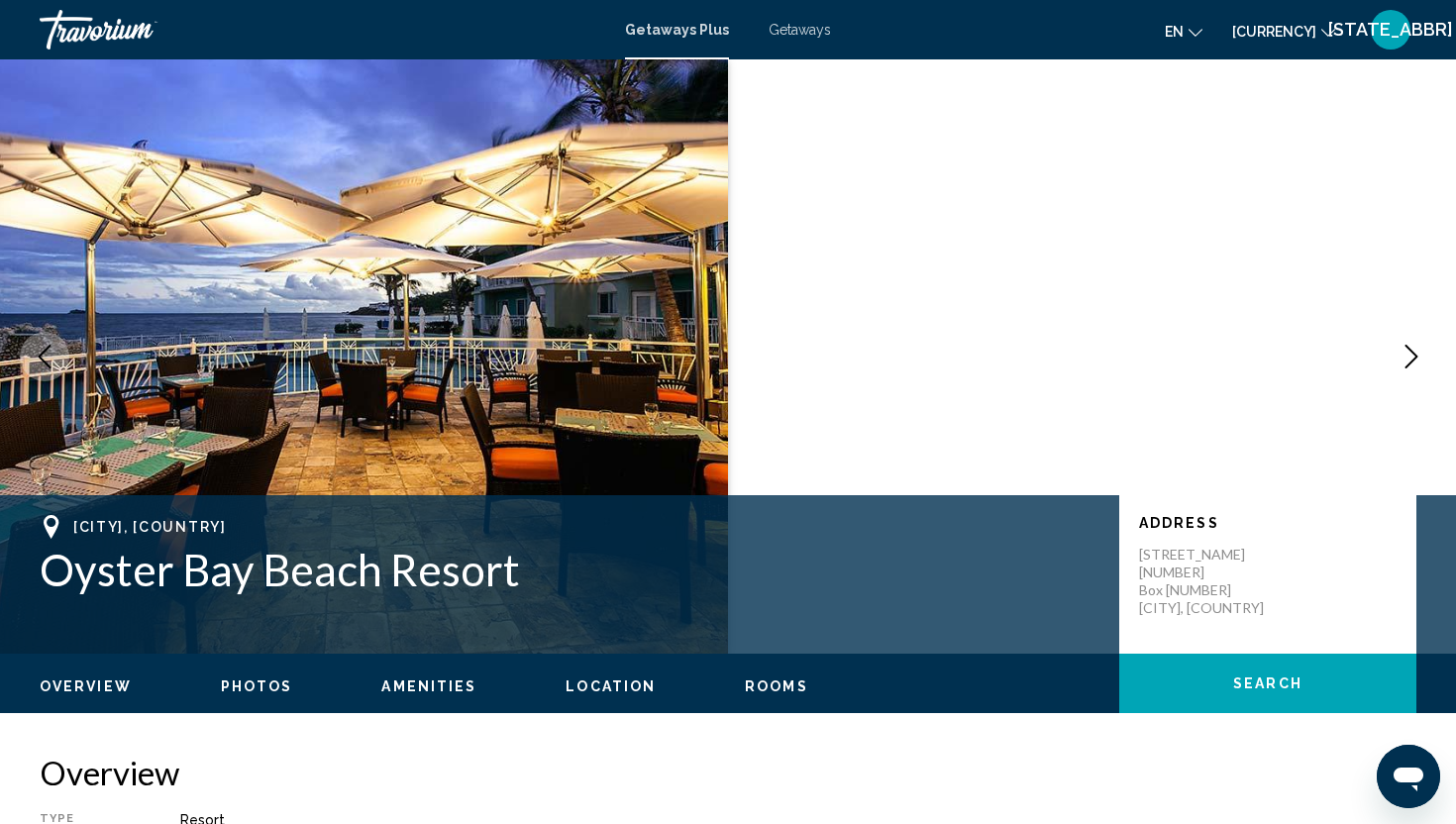 click at bounding box center (1411, 357) 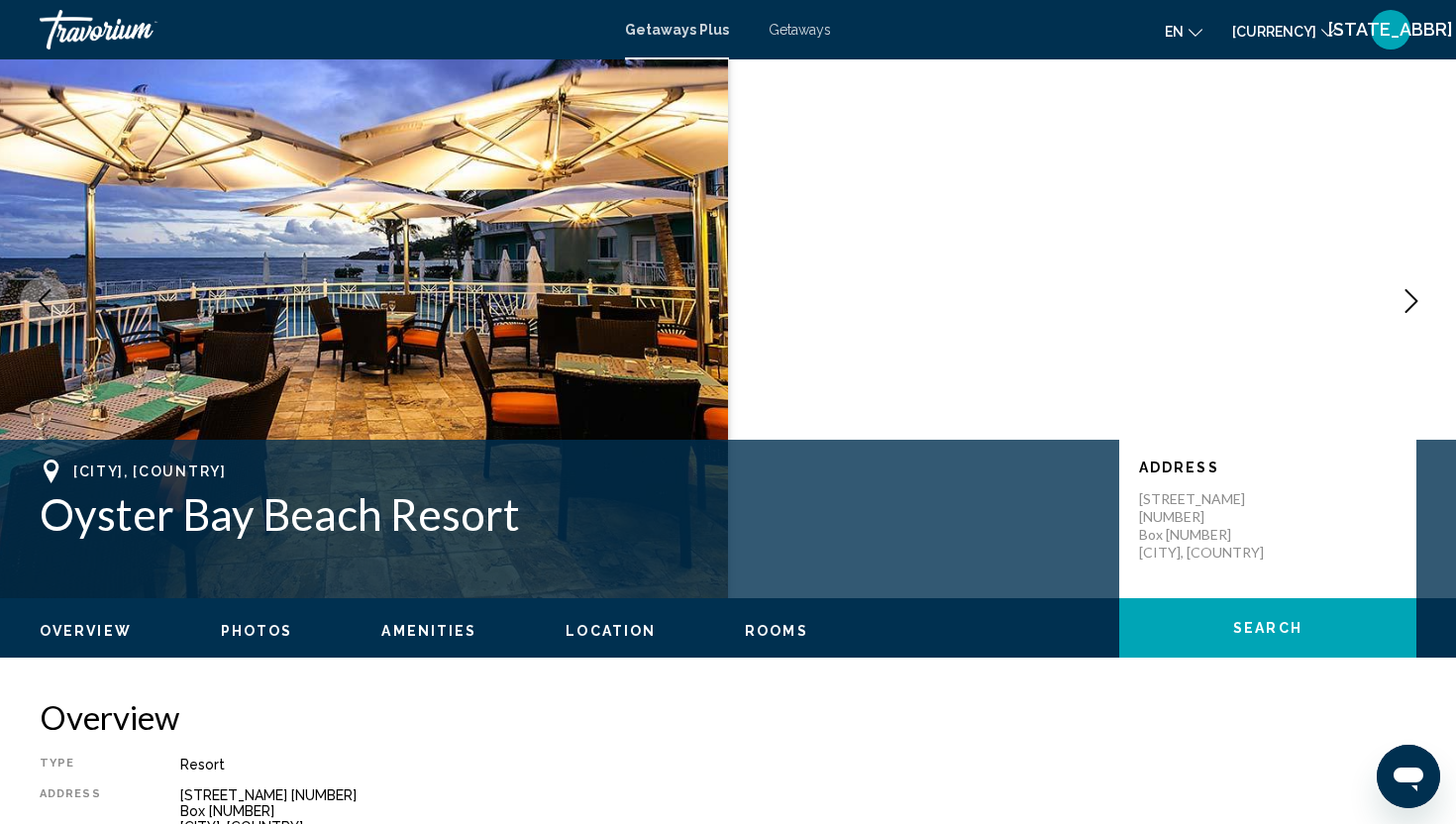 scroll, scrollTop: 0, scrollLeft: 0, axis: both 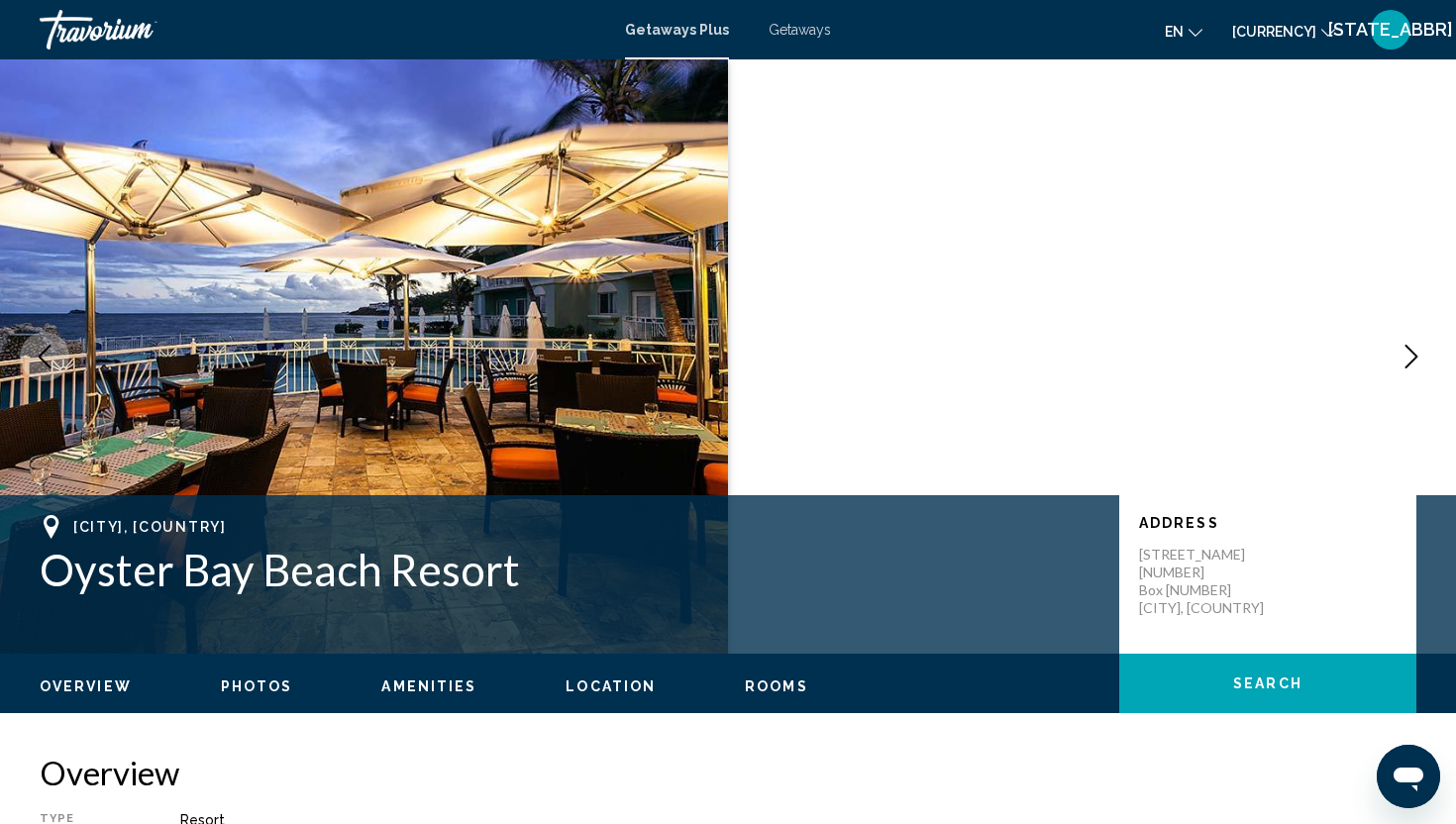 click at bounding box center (364, 357) 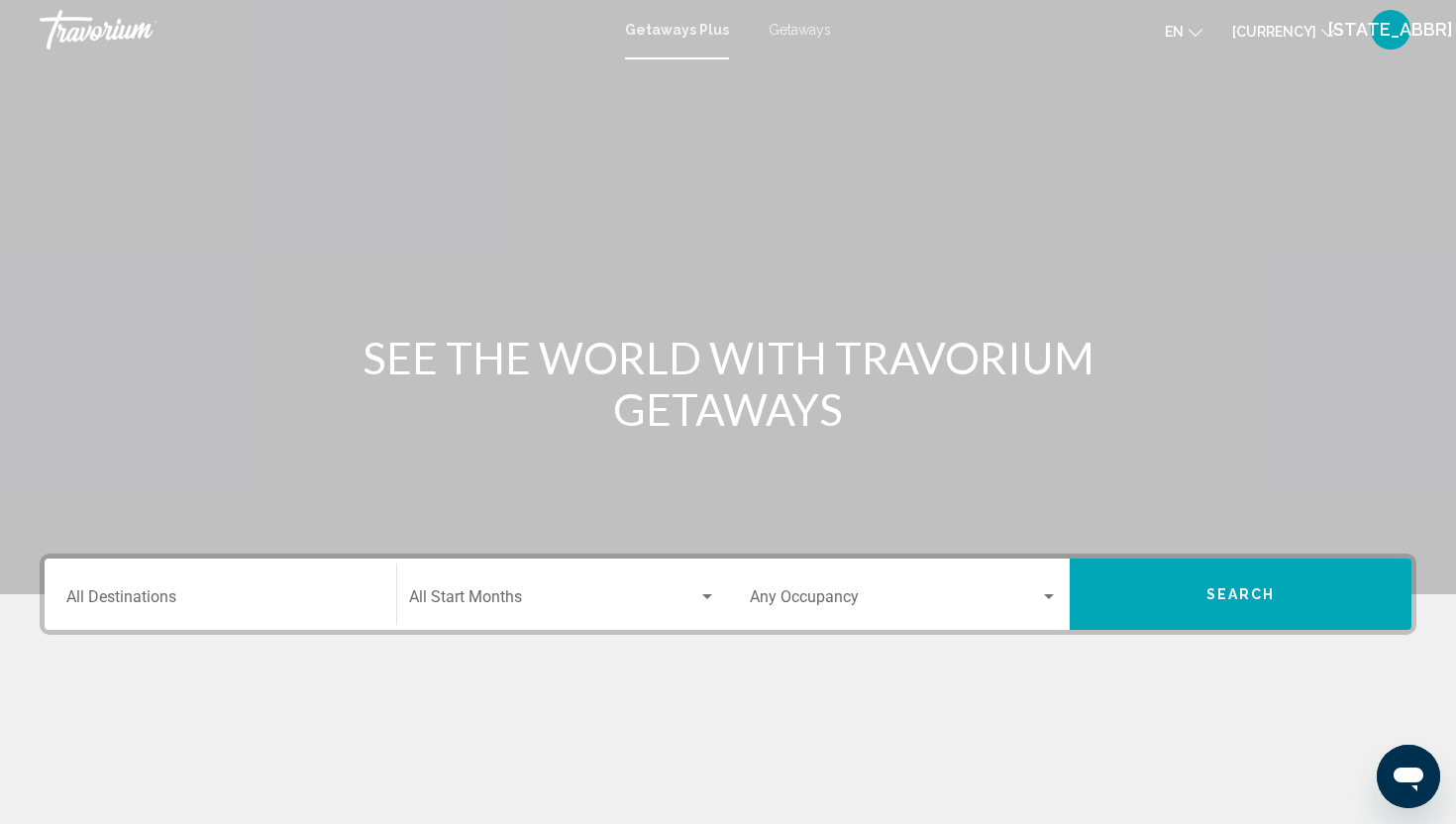 click on "Getaways" at bounding box center (799, 30) 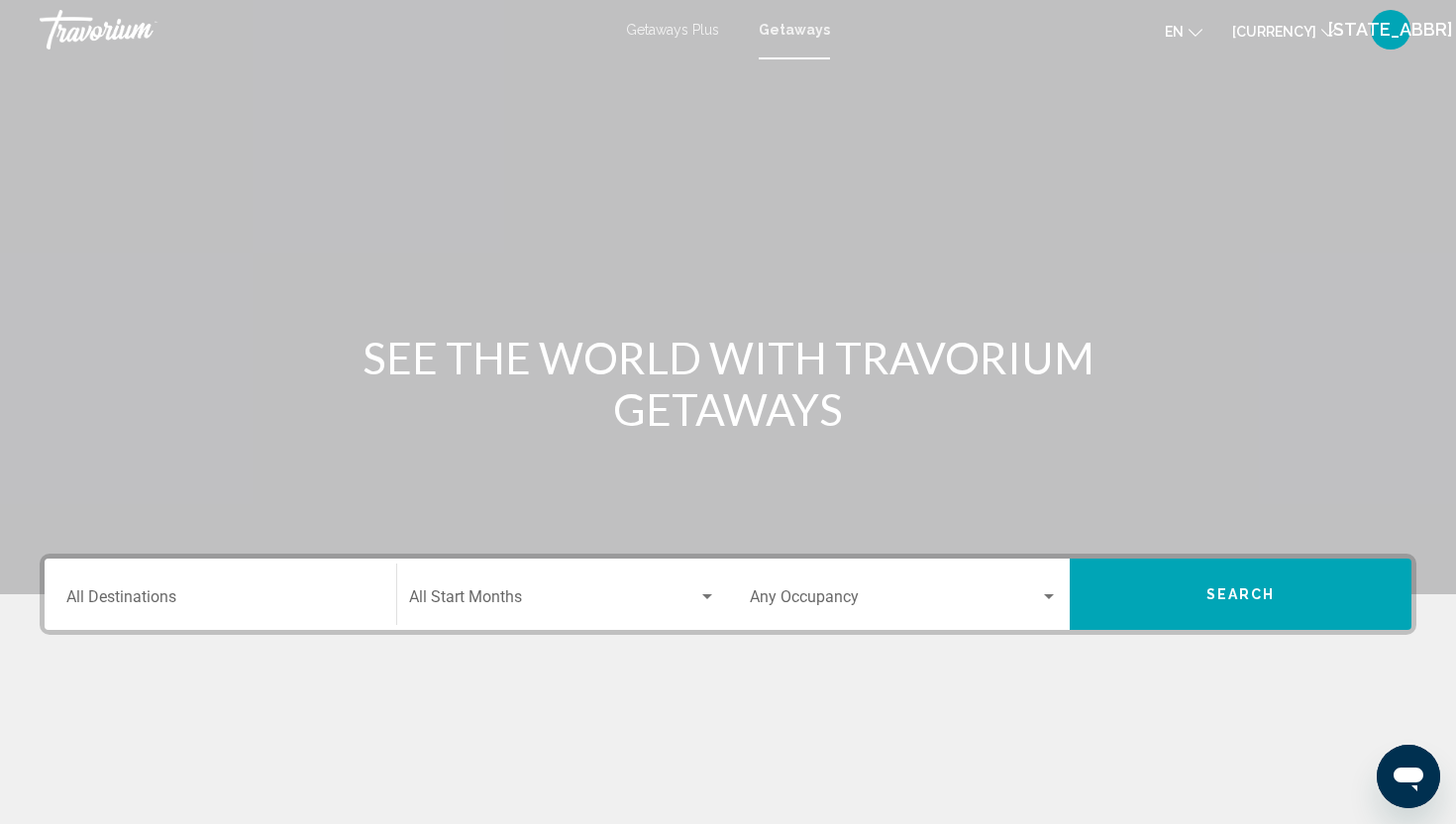 click on "Destination All Destinations" at bounding box center (220, 594) 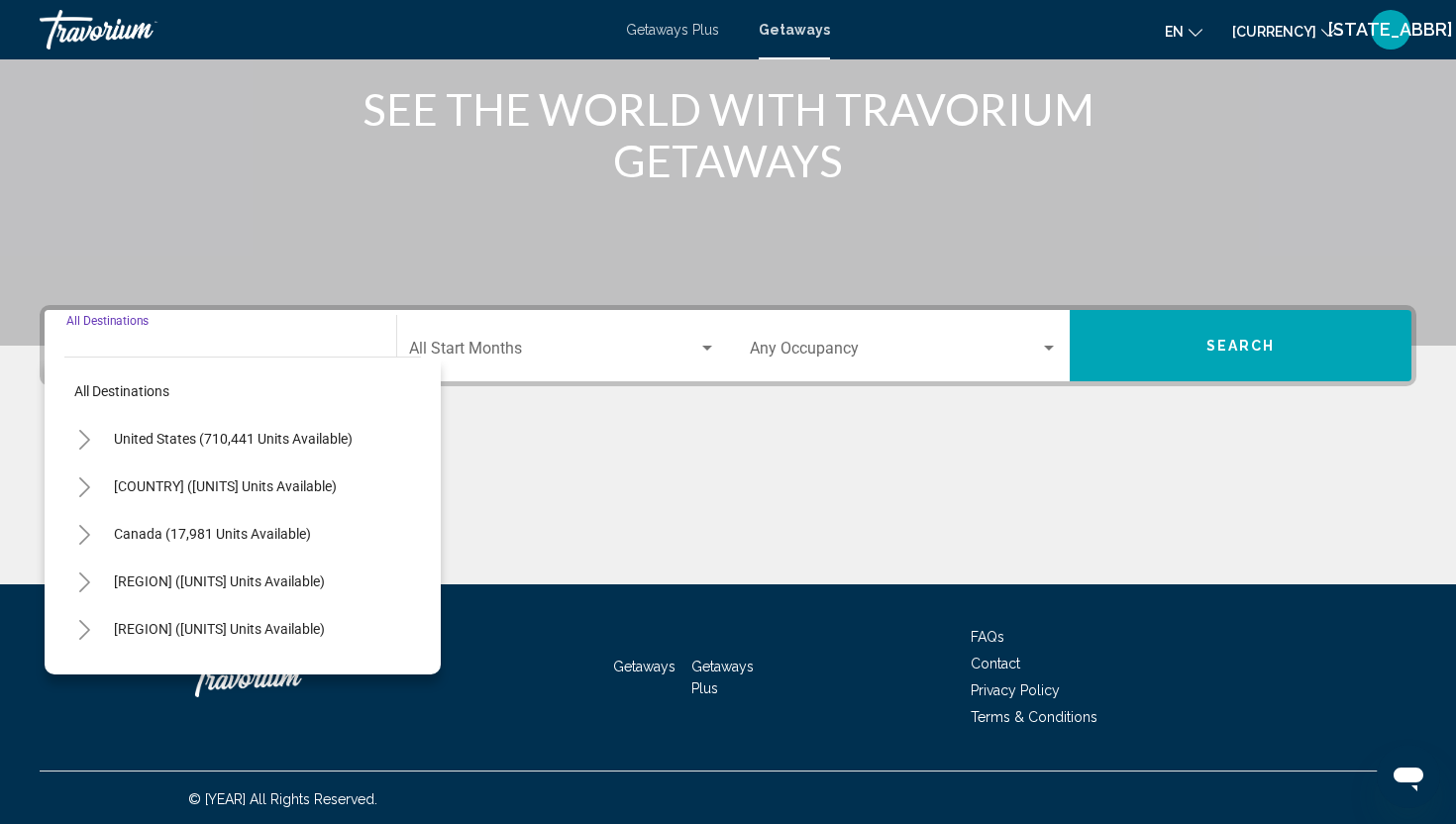 scroll, scrollTop: 252, scrollLeft: 0, axis: vertical 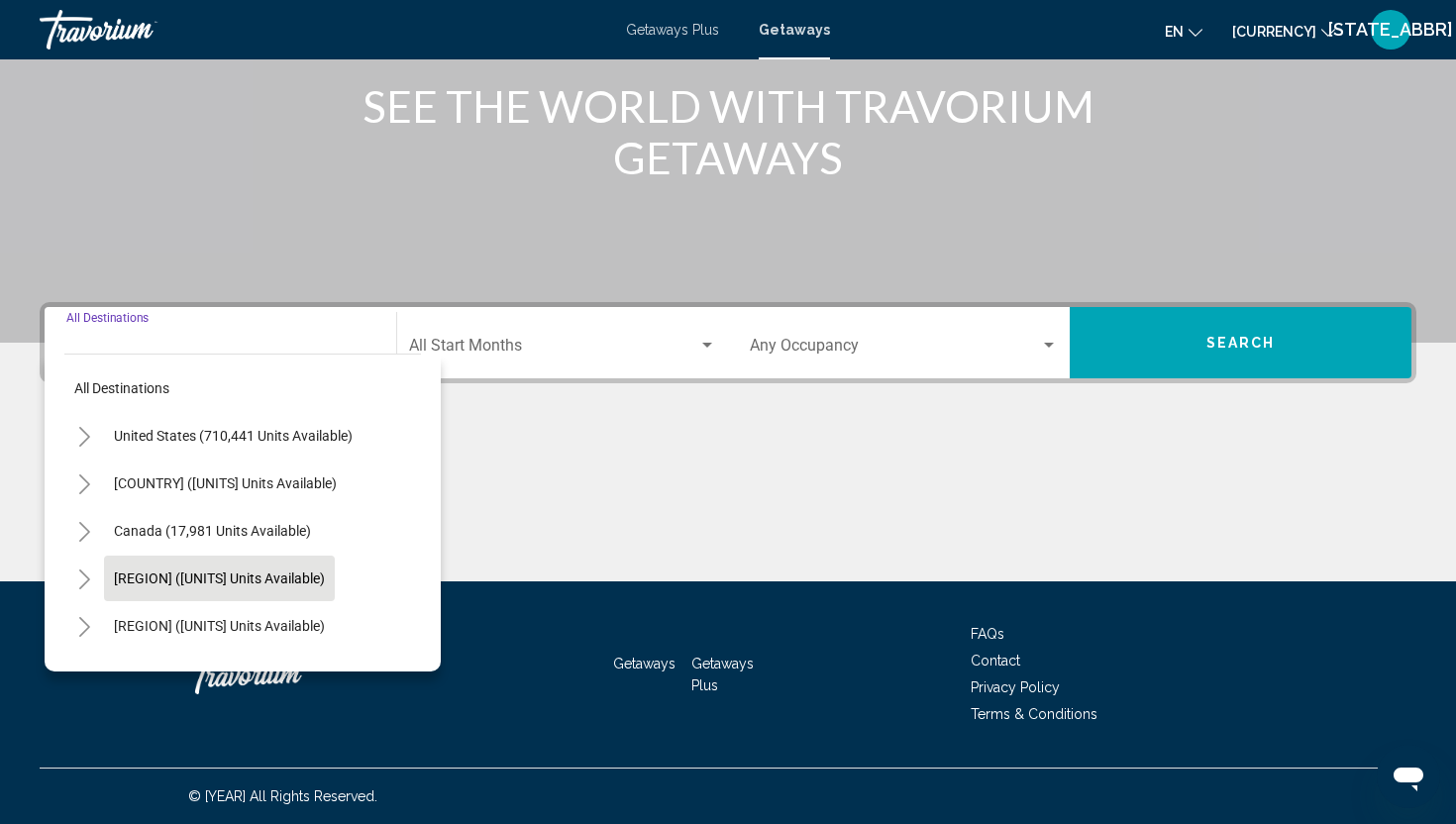 click on "[REGION] ([UNITS] units available)" at bounding box center [233, 436] 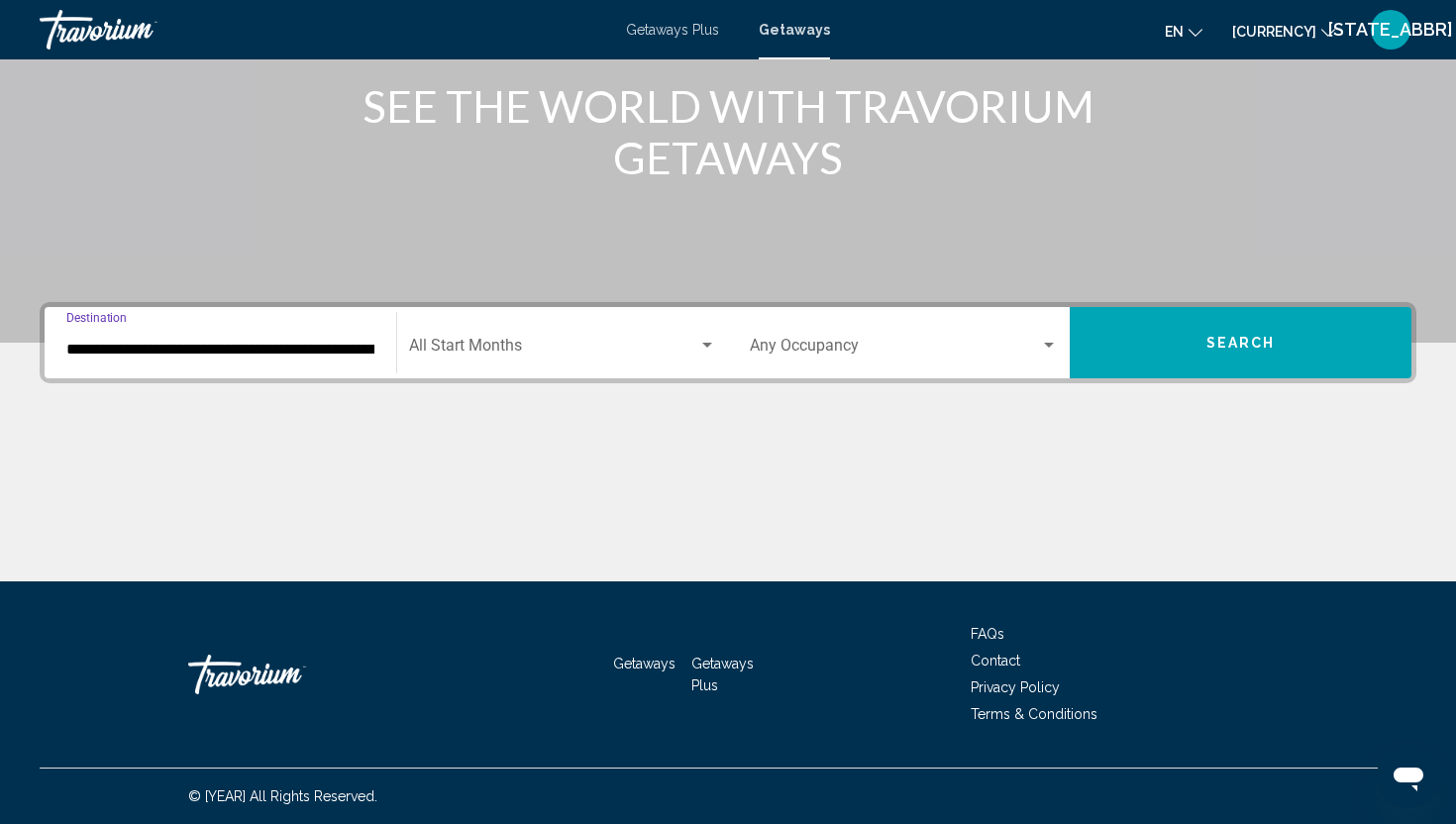 click on "Occupancy Any Occupancy" at bounding box center (903, 343) 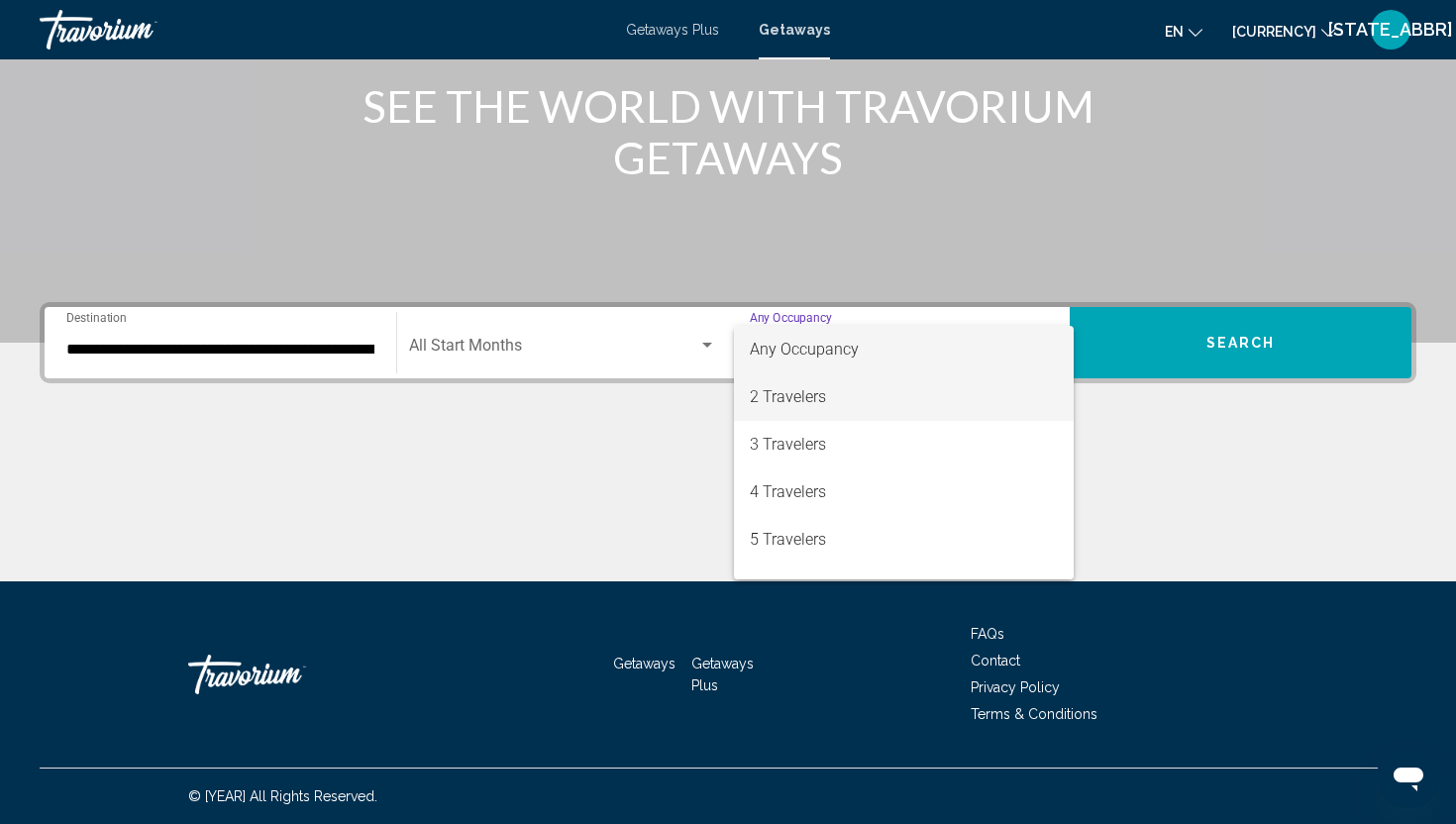 click on "2 Travelers" at bounding box center (903, 397) 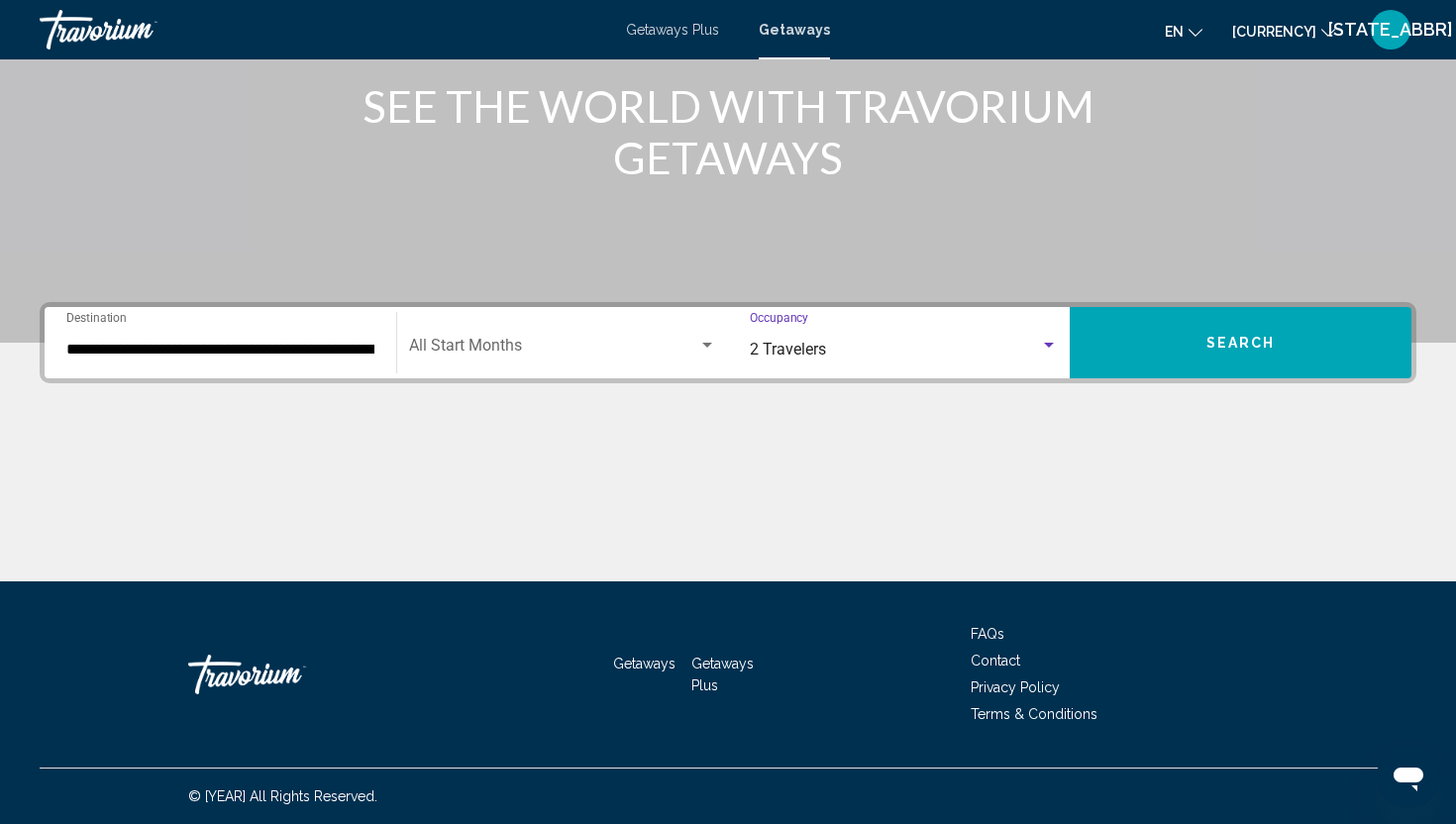 click on "Start Month All Start Months" at bounding box center [563, 343] 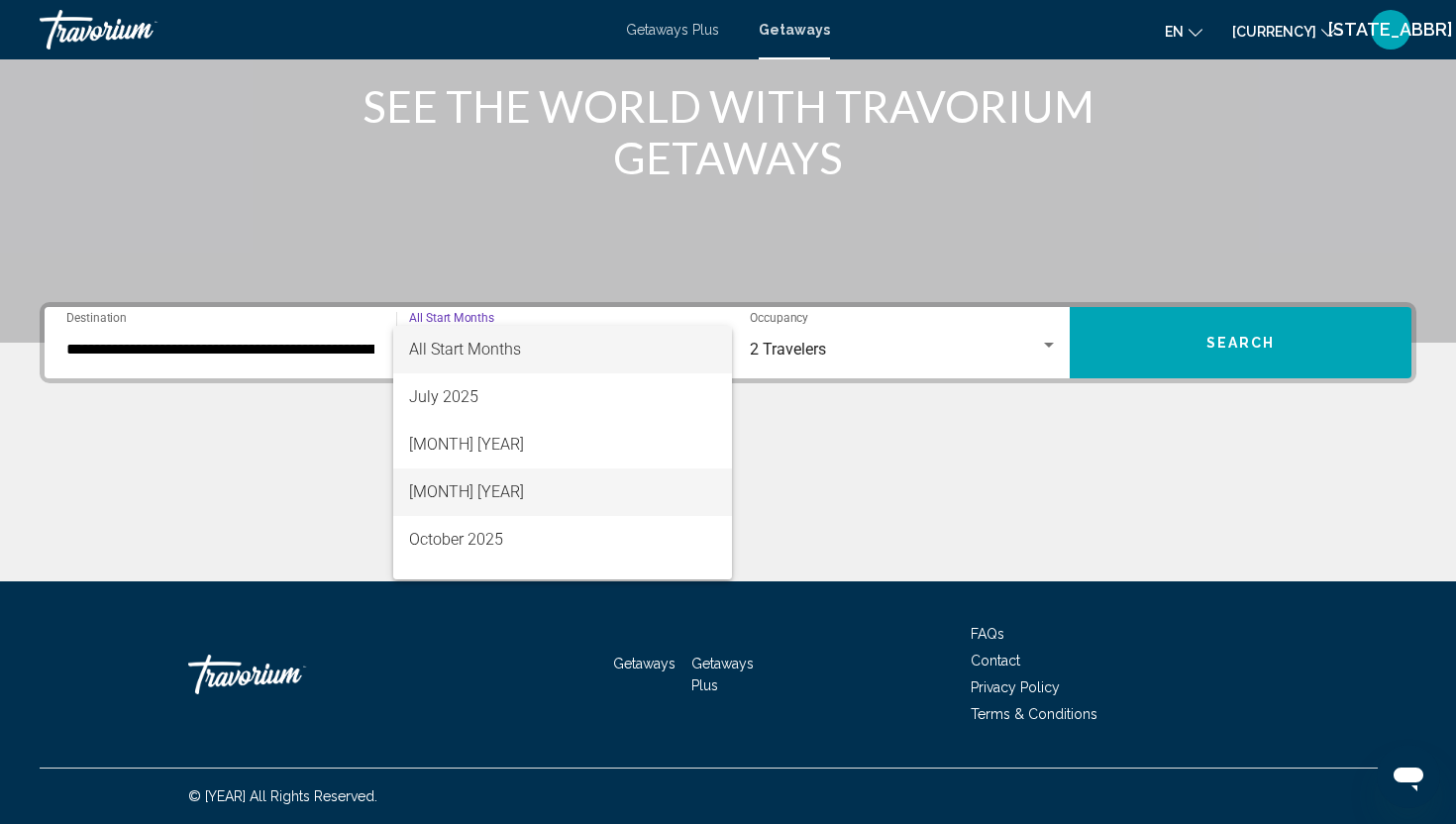 click on "[MONTH] [YEAR]" at bounding box center [563, 492] 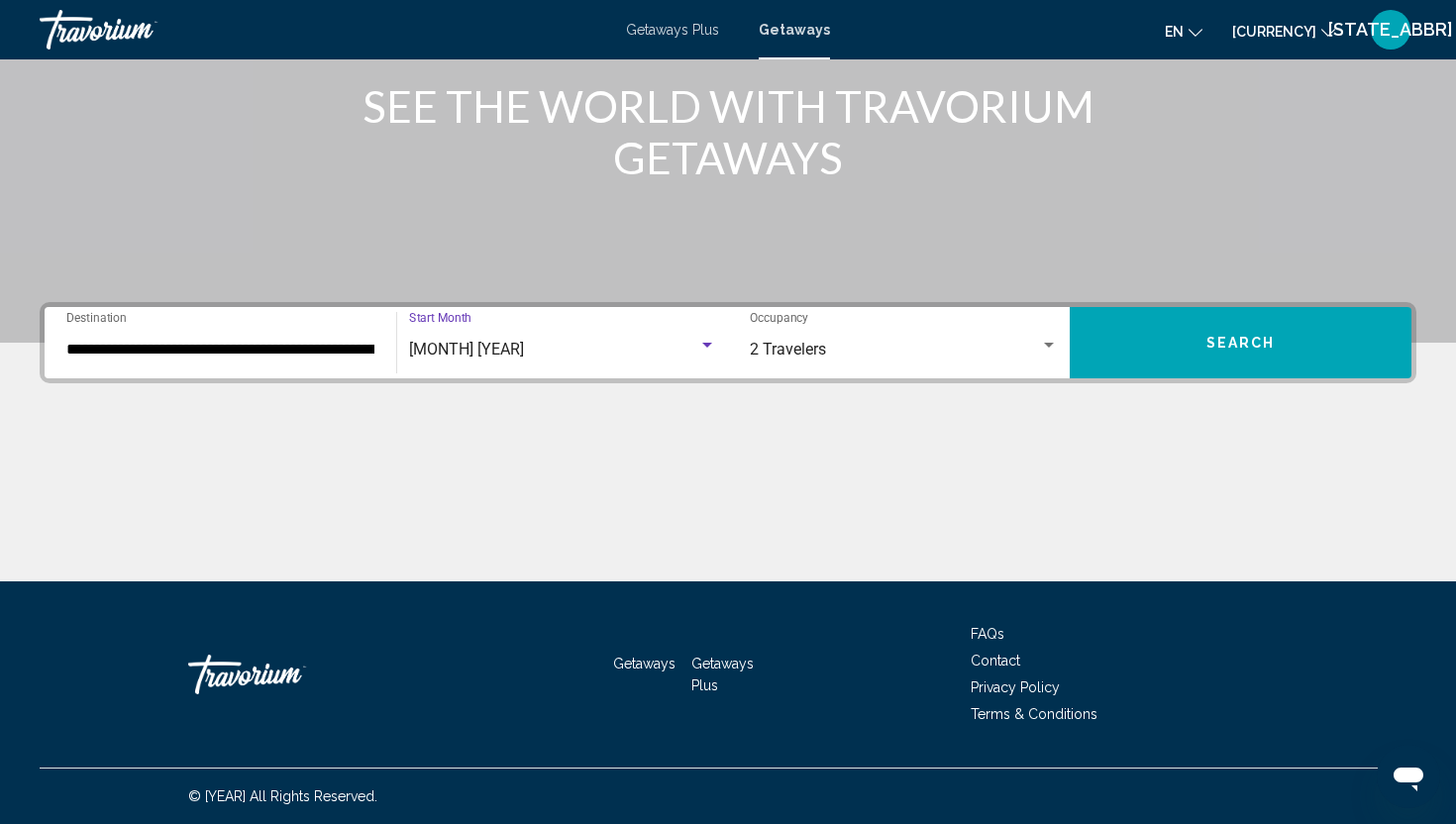 click on "Search" at bounding box center (1240, 343) 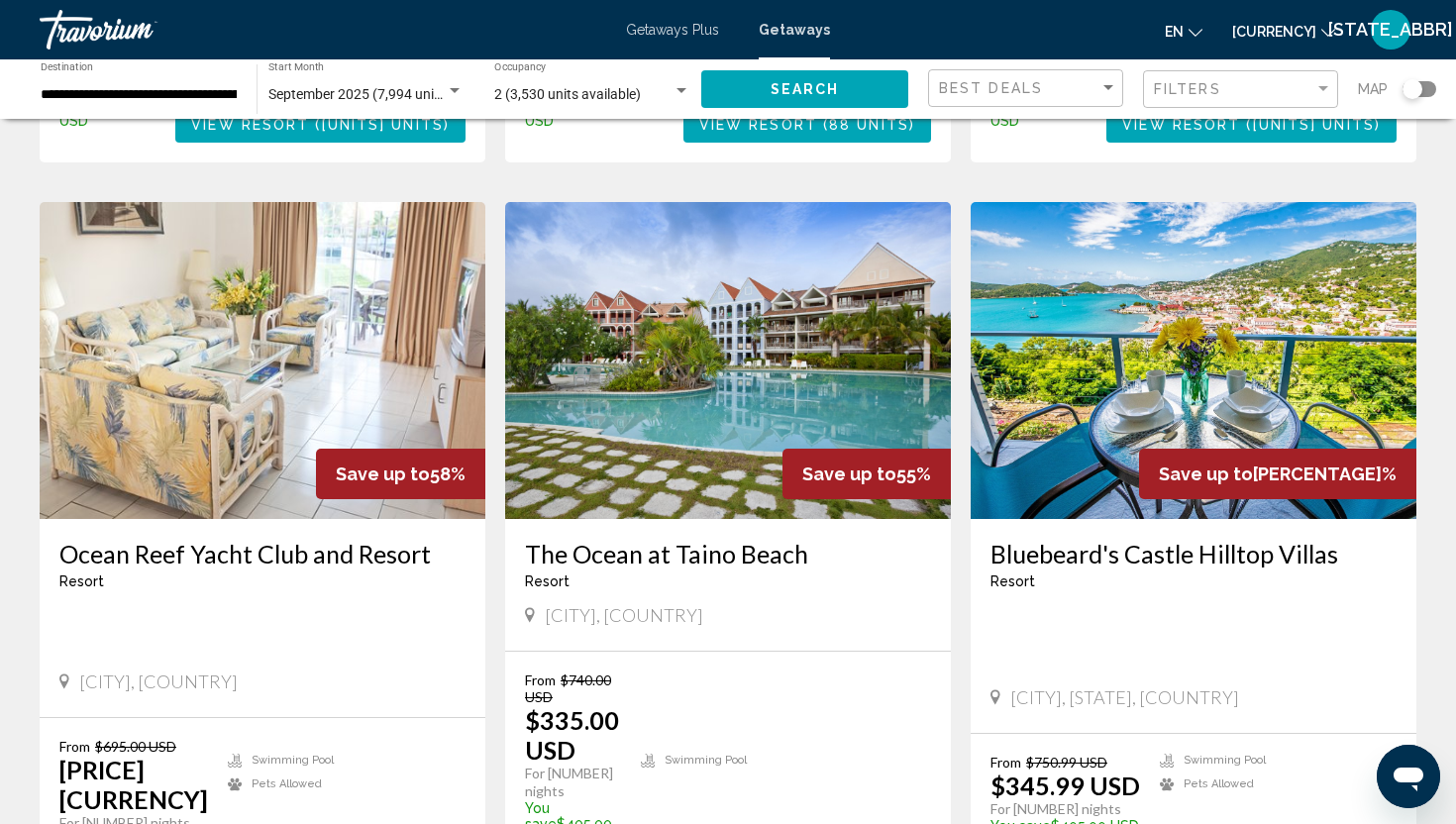 scroll, scrollTop: 719, scrollLeft: 0, axis: vertical 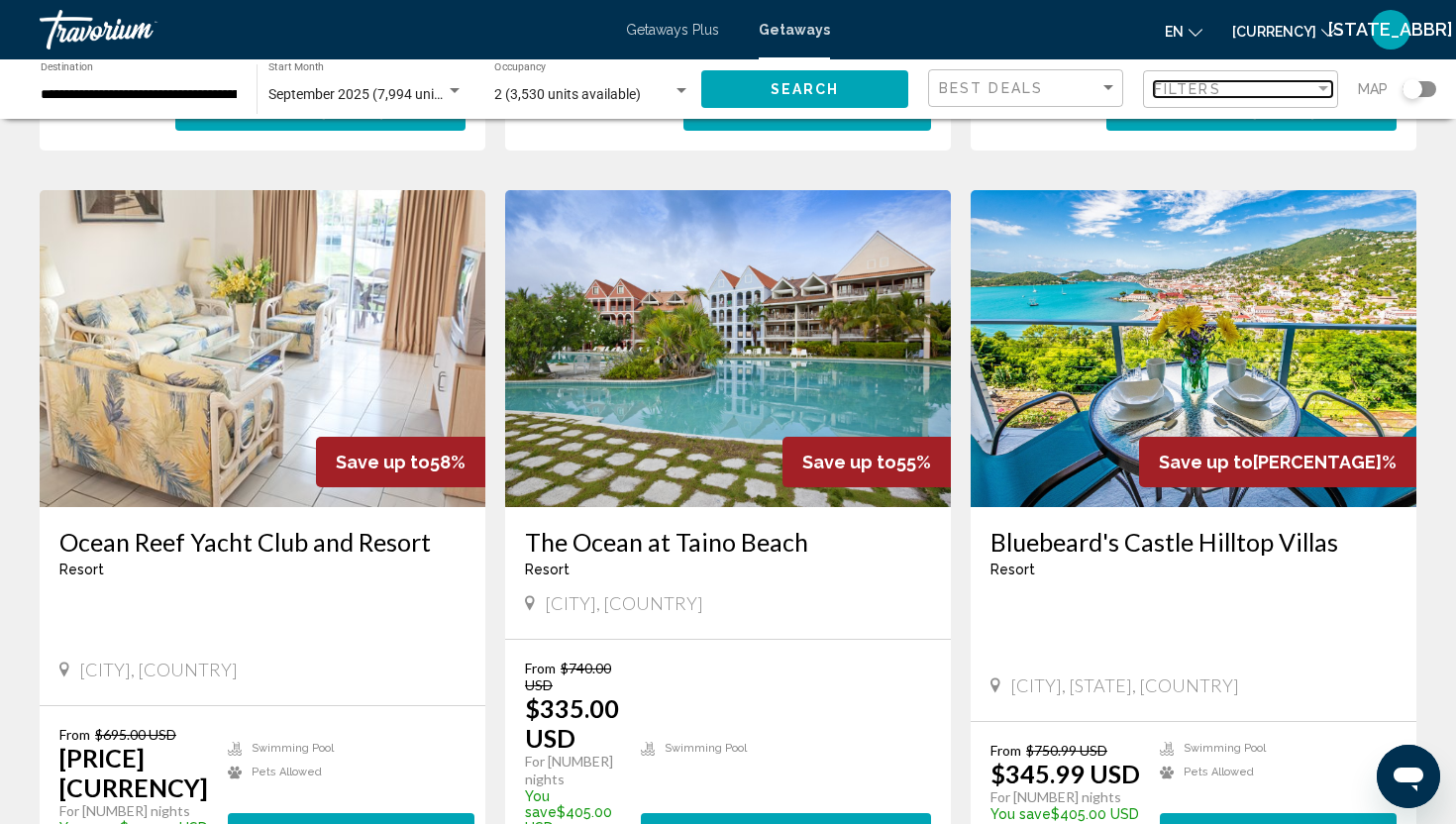 click on "Filters" at bounding box center [1234, 89] 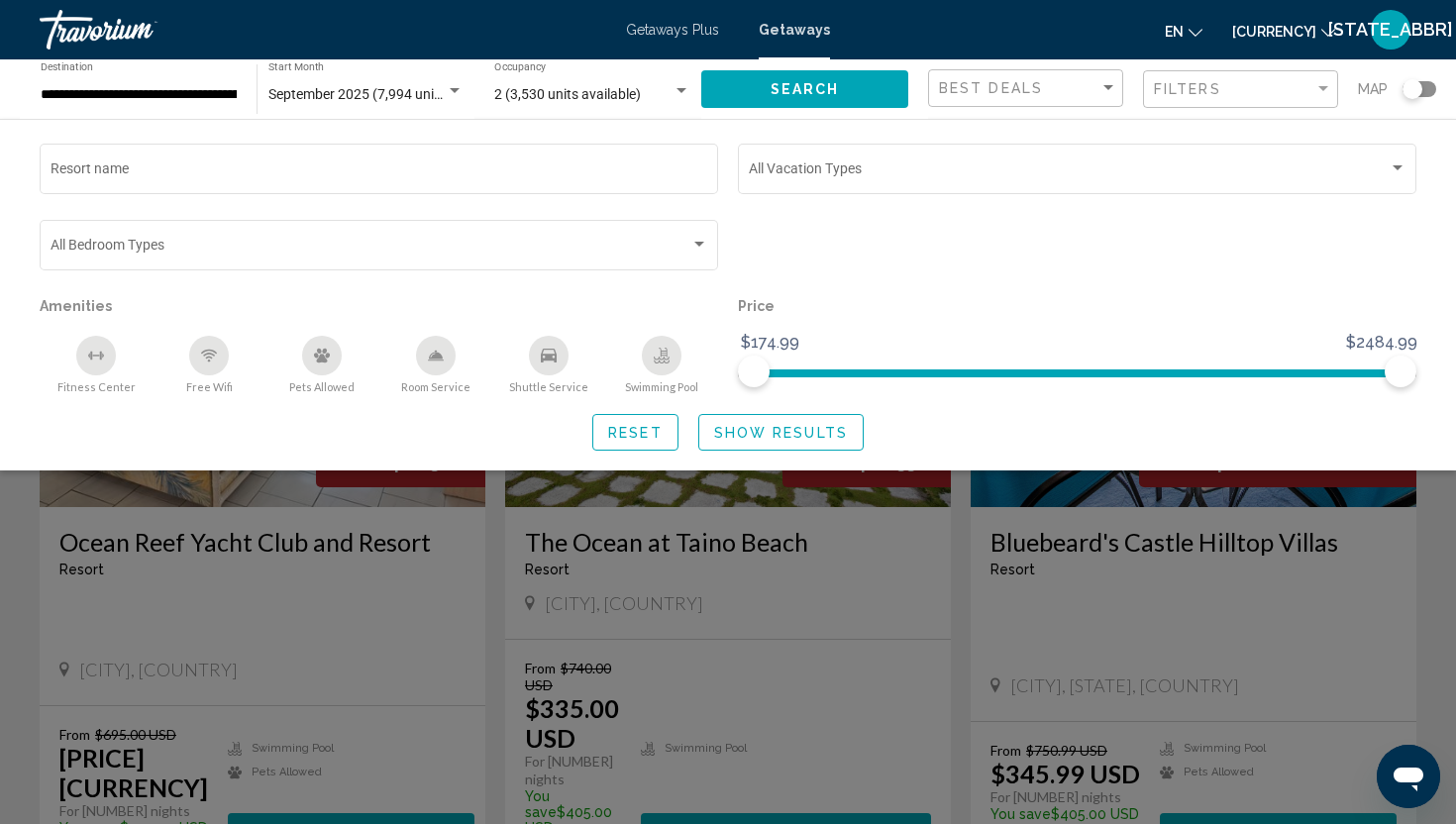click on "Bedroom Types All Bedroom Types" at bounding box center (378, 255) 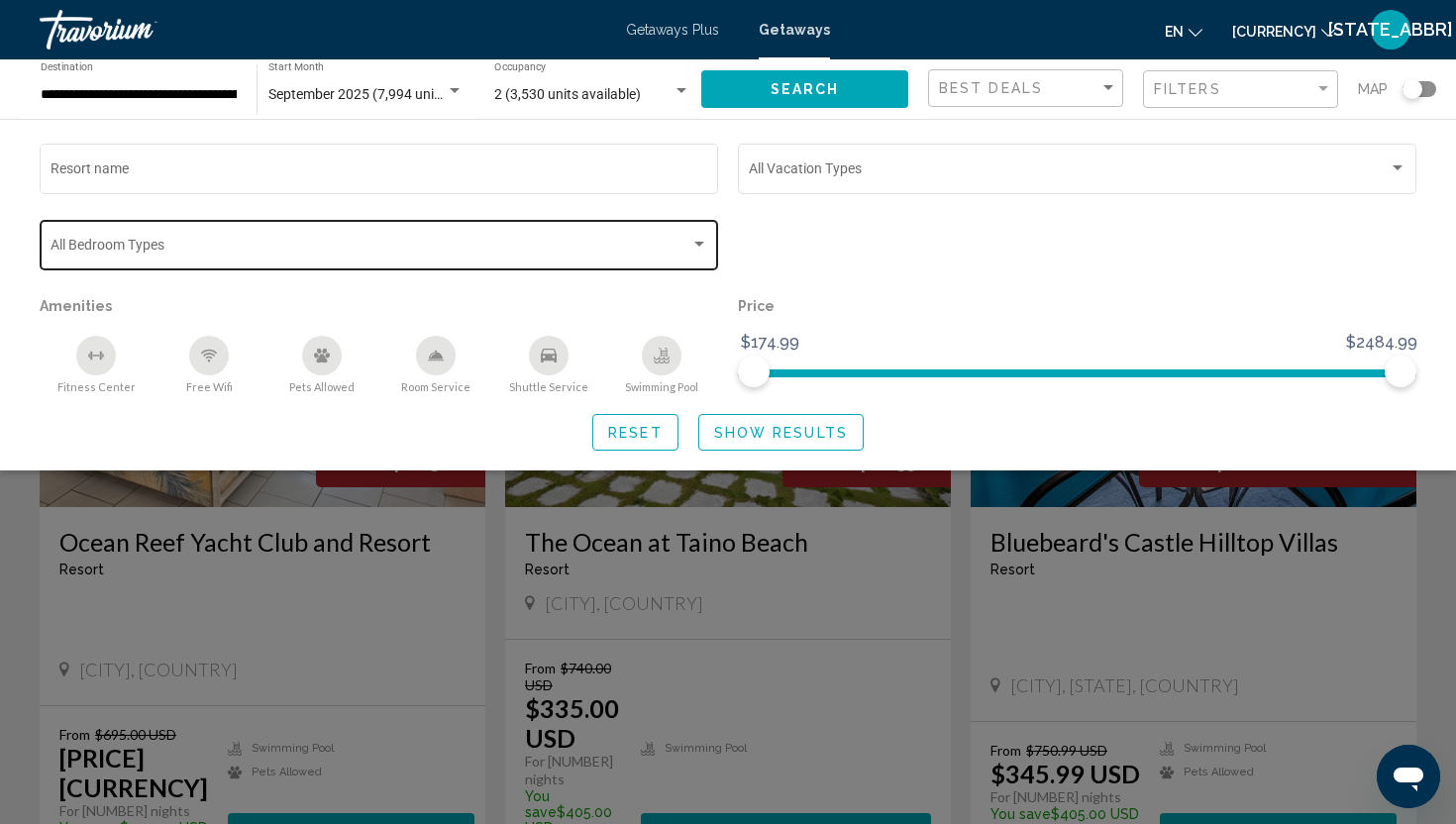 click at bounding box center [370, 249] 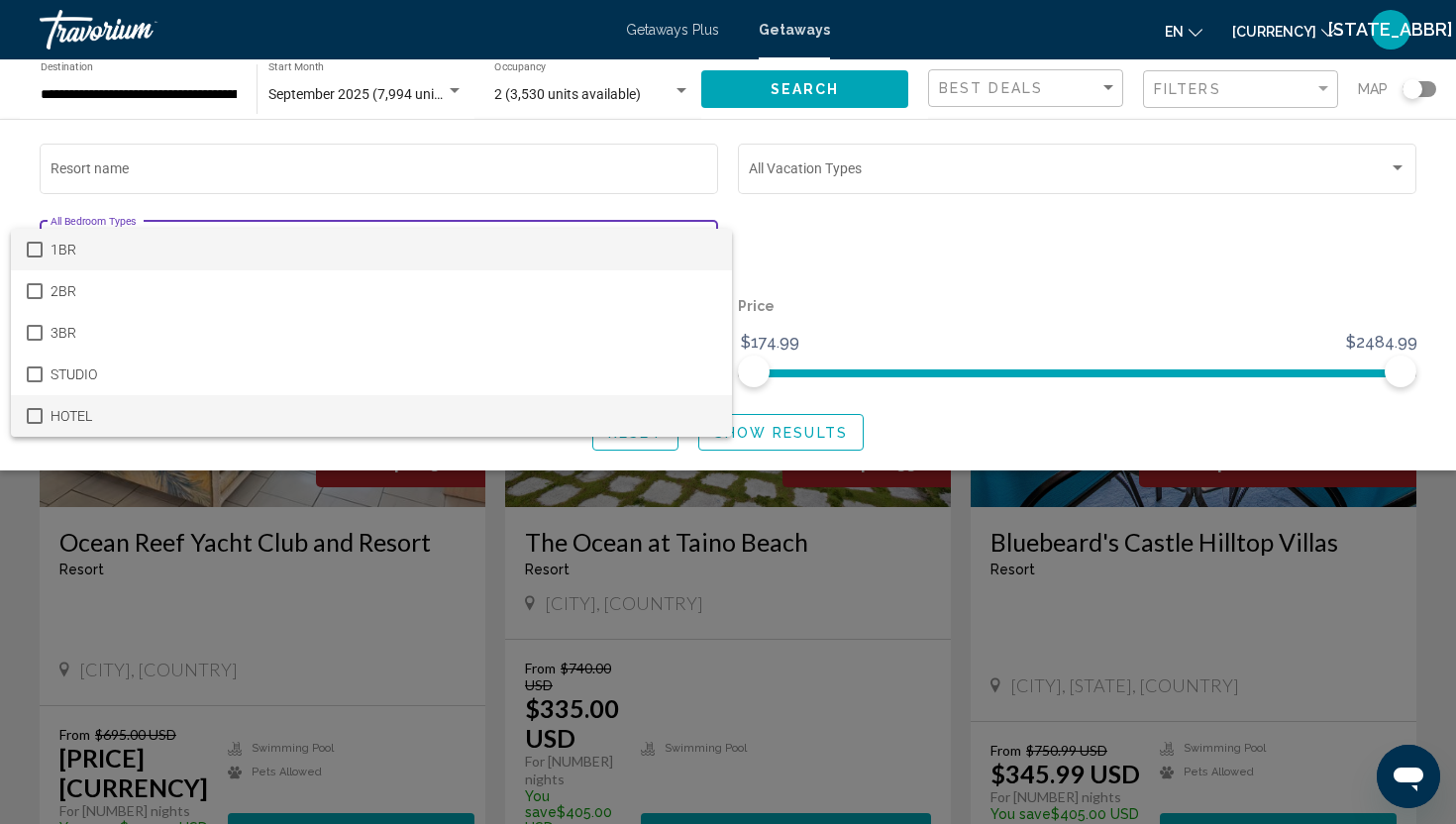 click on "HOTEL" at bounding box center [383, 416] 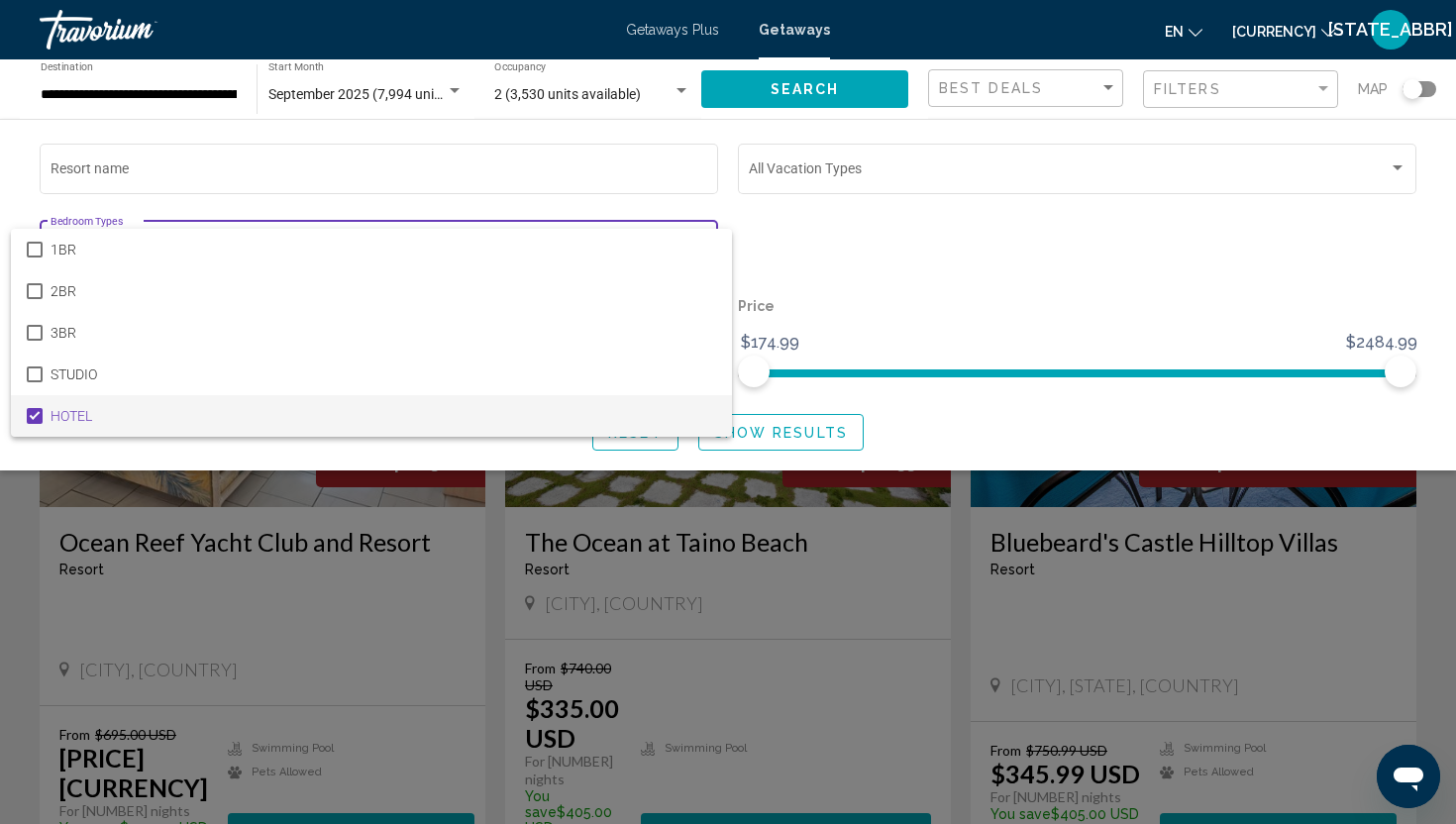 click at bounding box center [728, 412] 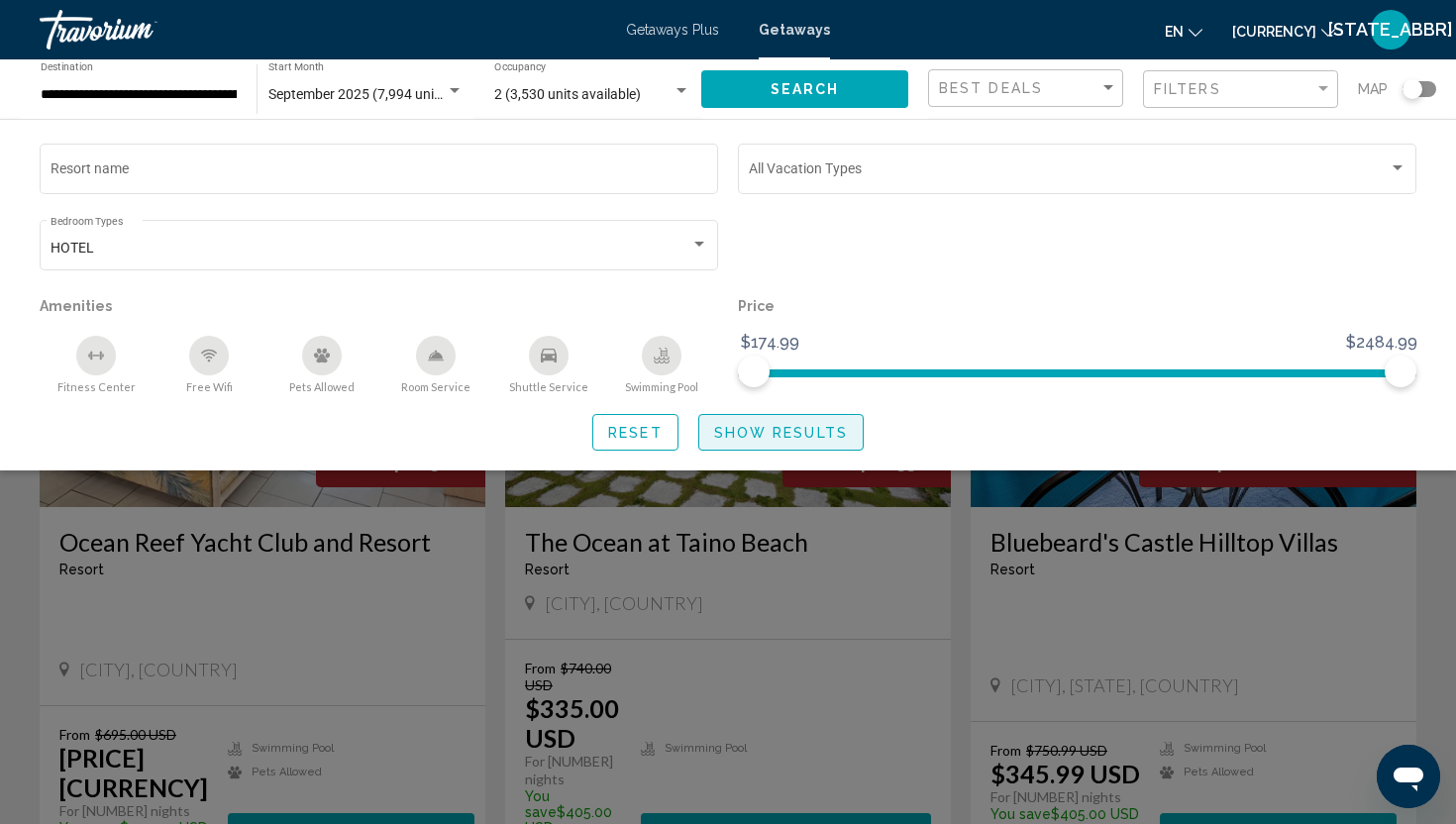 click on "Show Results" at bounding box center [780, 432] 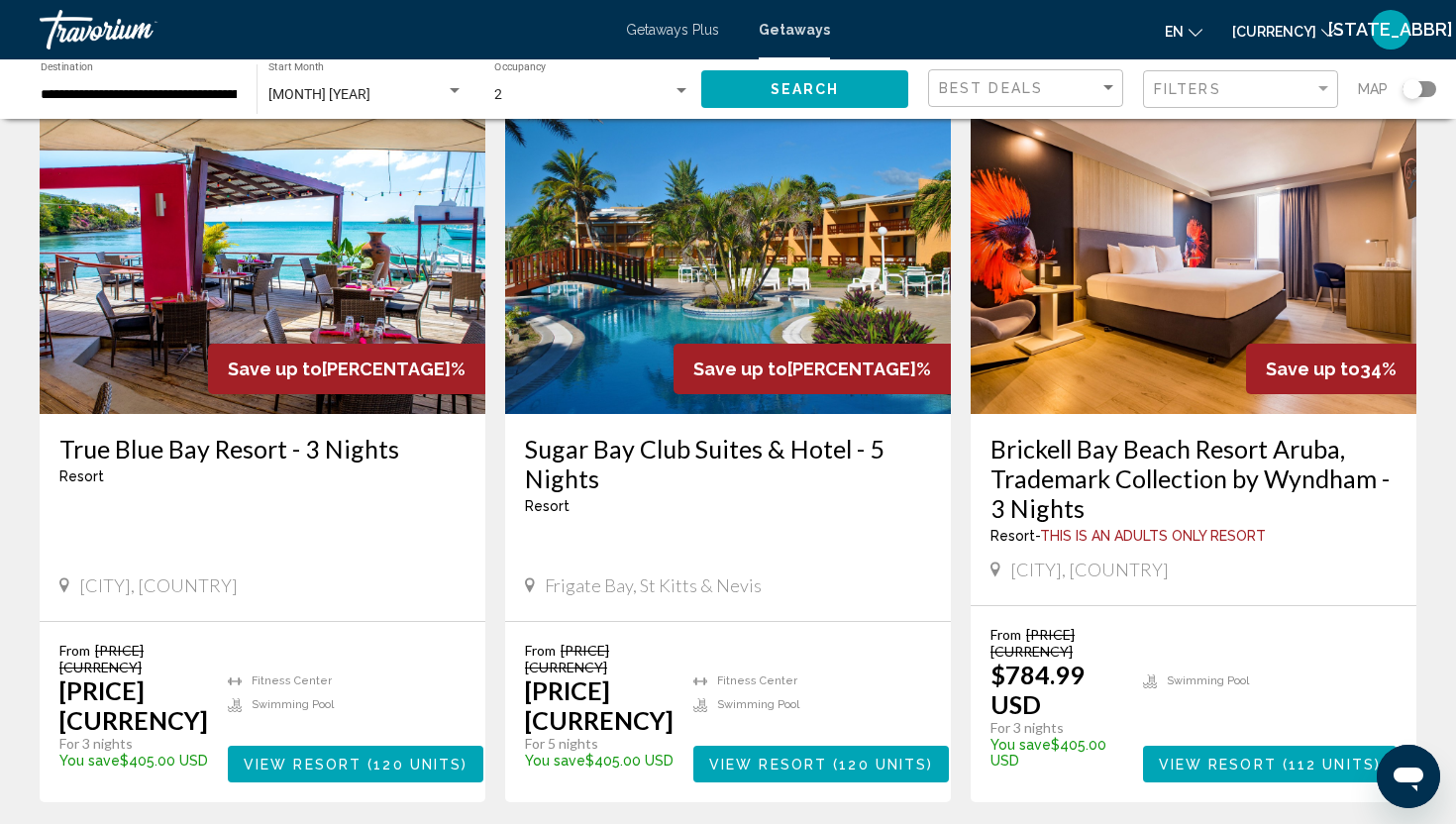 scroll, scrollTop: 1507, scrollLeft: 0, axis: vertical 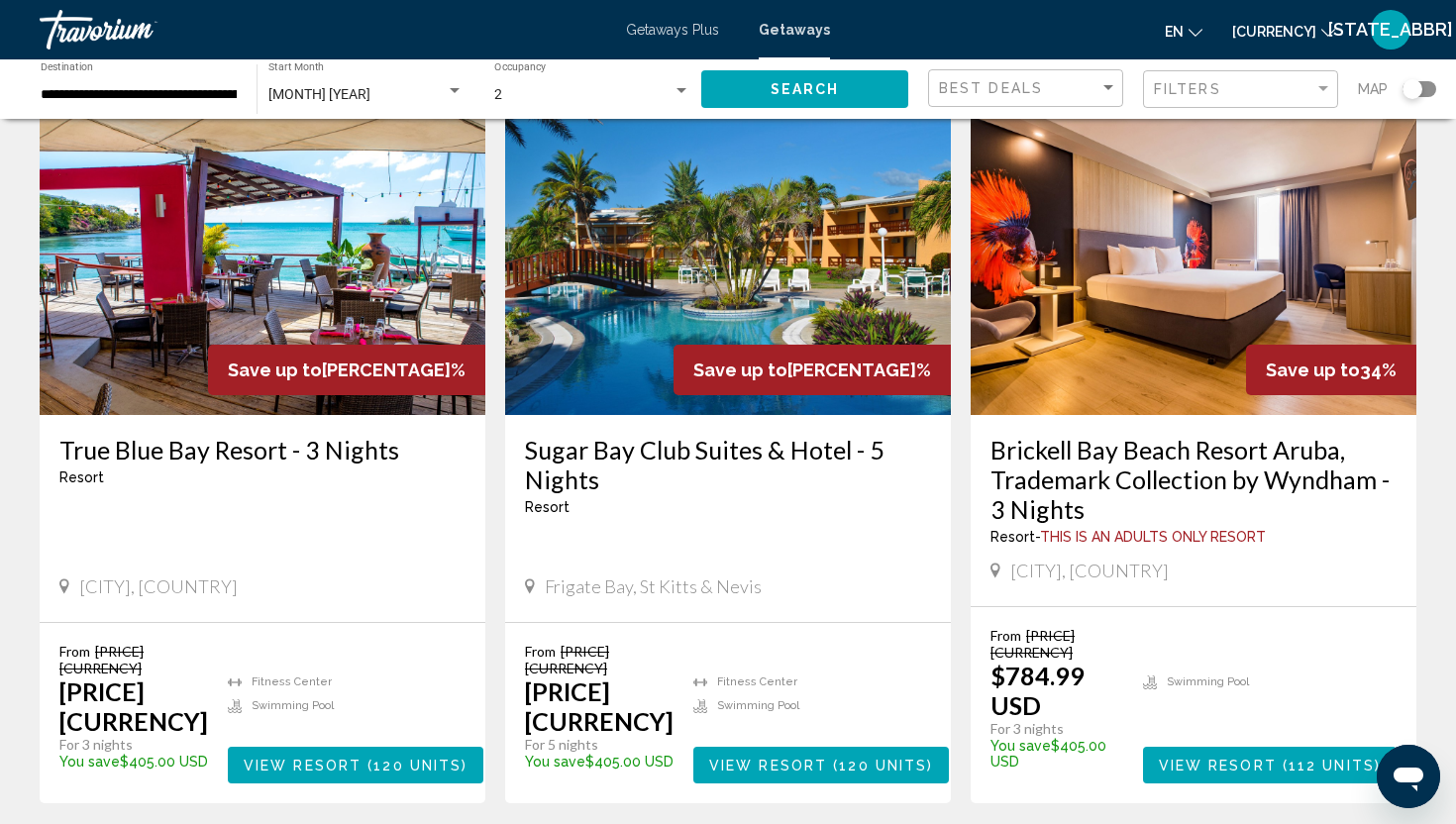 click at bounding box center [1194, 257] 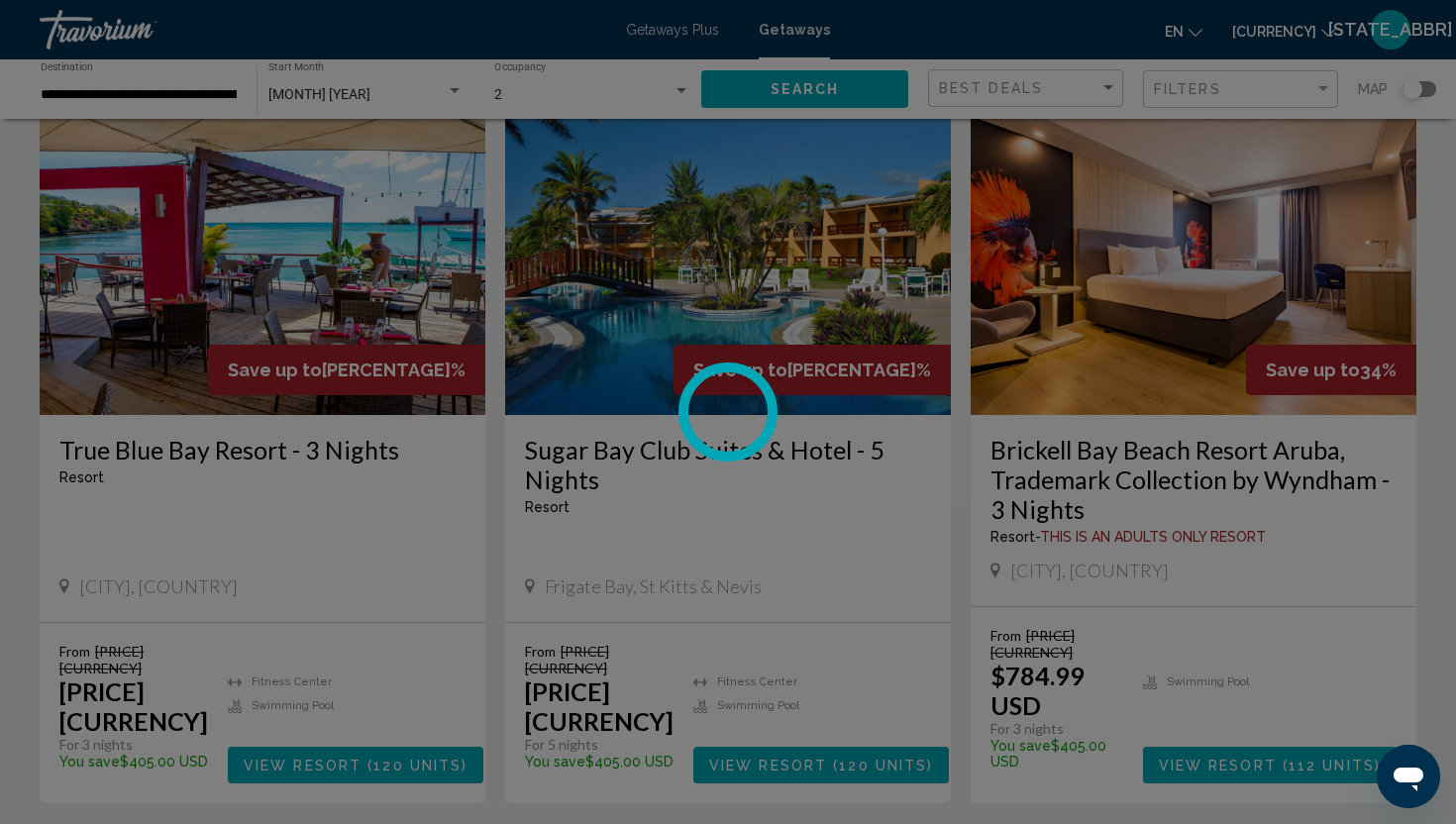 scroll, scrollTop: 0, scrollLeft: 0, axis: both 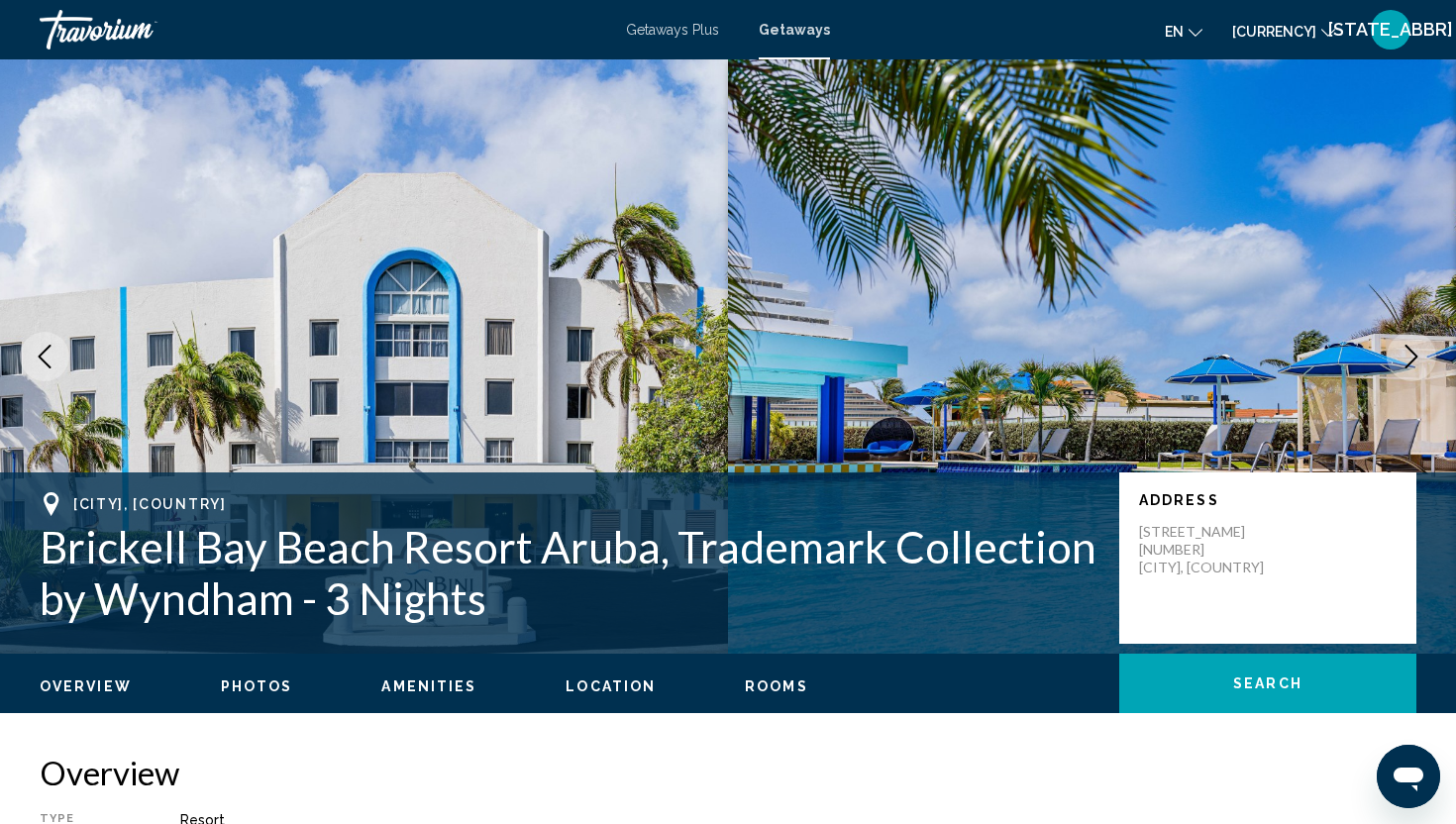 click at bounding box center (1411, 357) 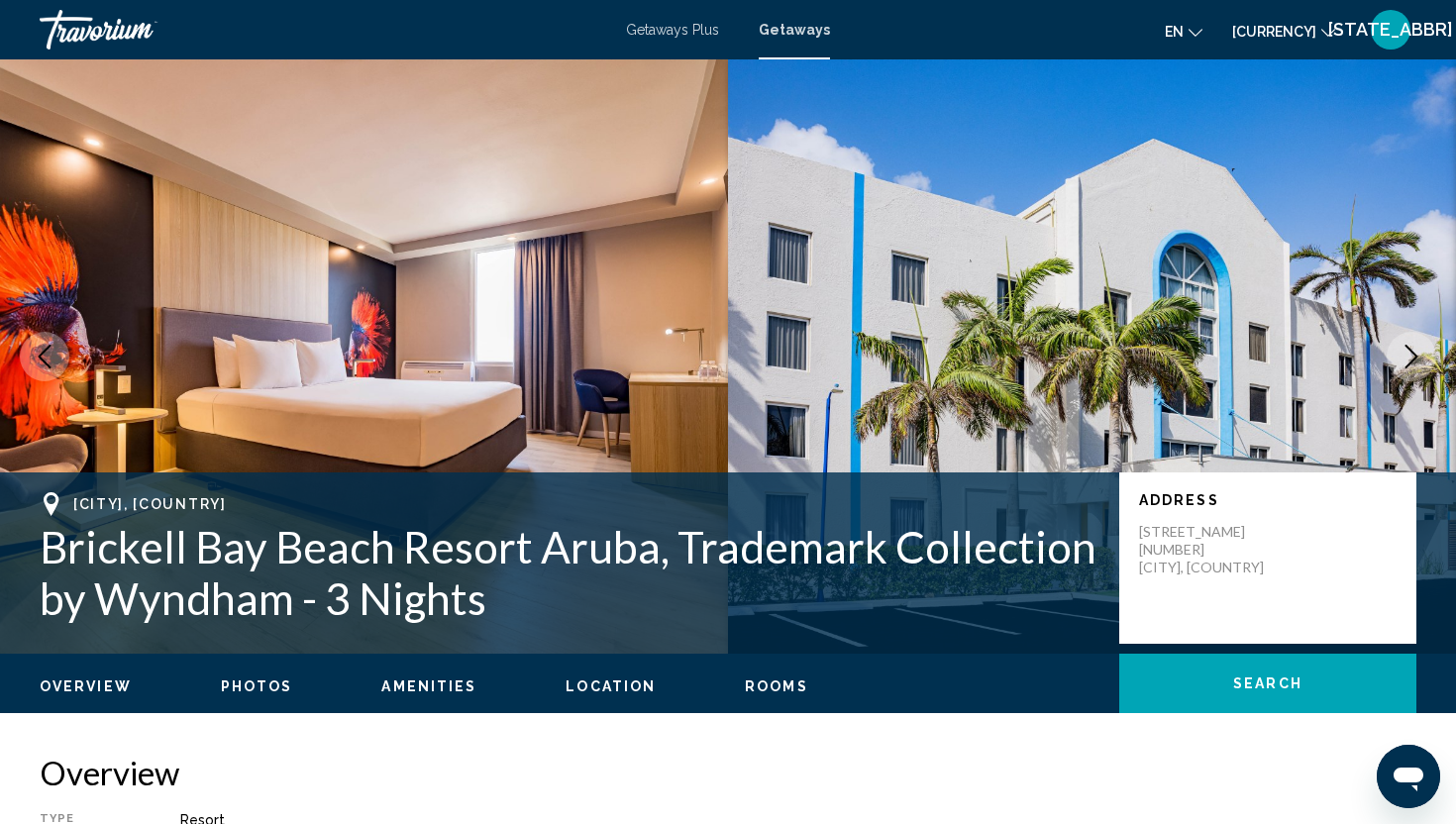 click at bounding box center (1411, 357) 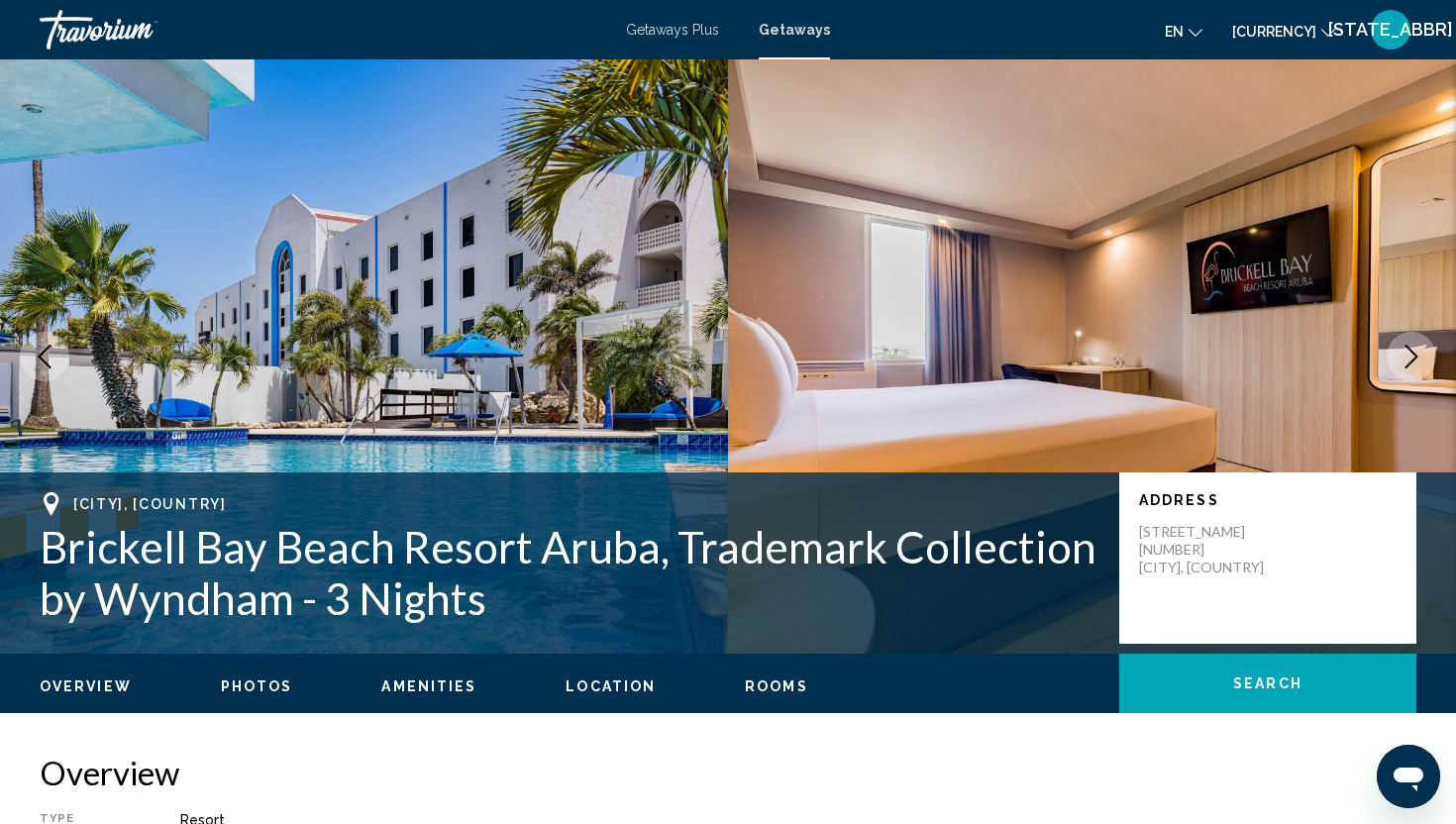 click at bounding box center (1411, 357) 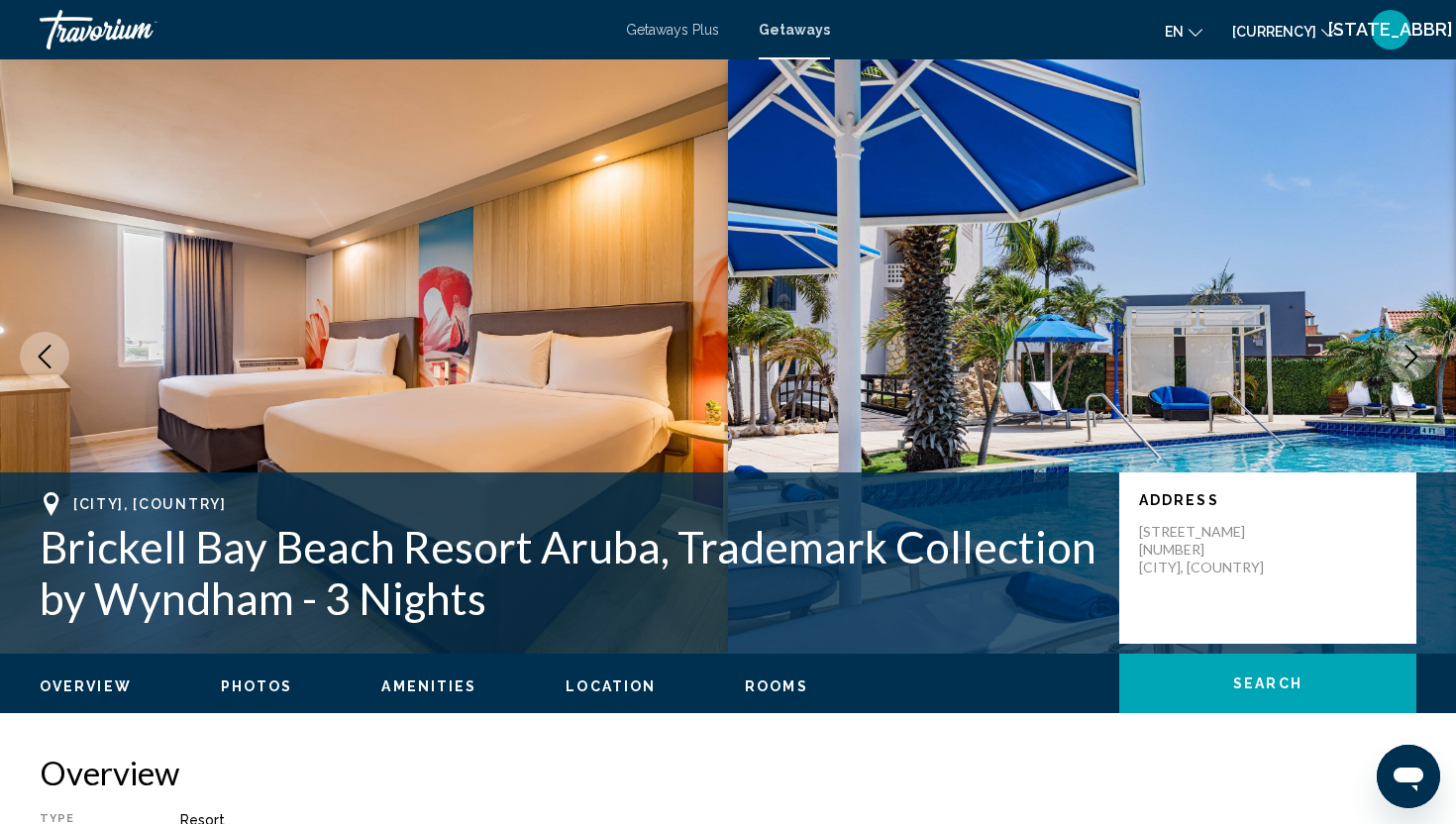 click at bounding box center [1411, 357] 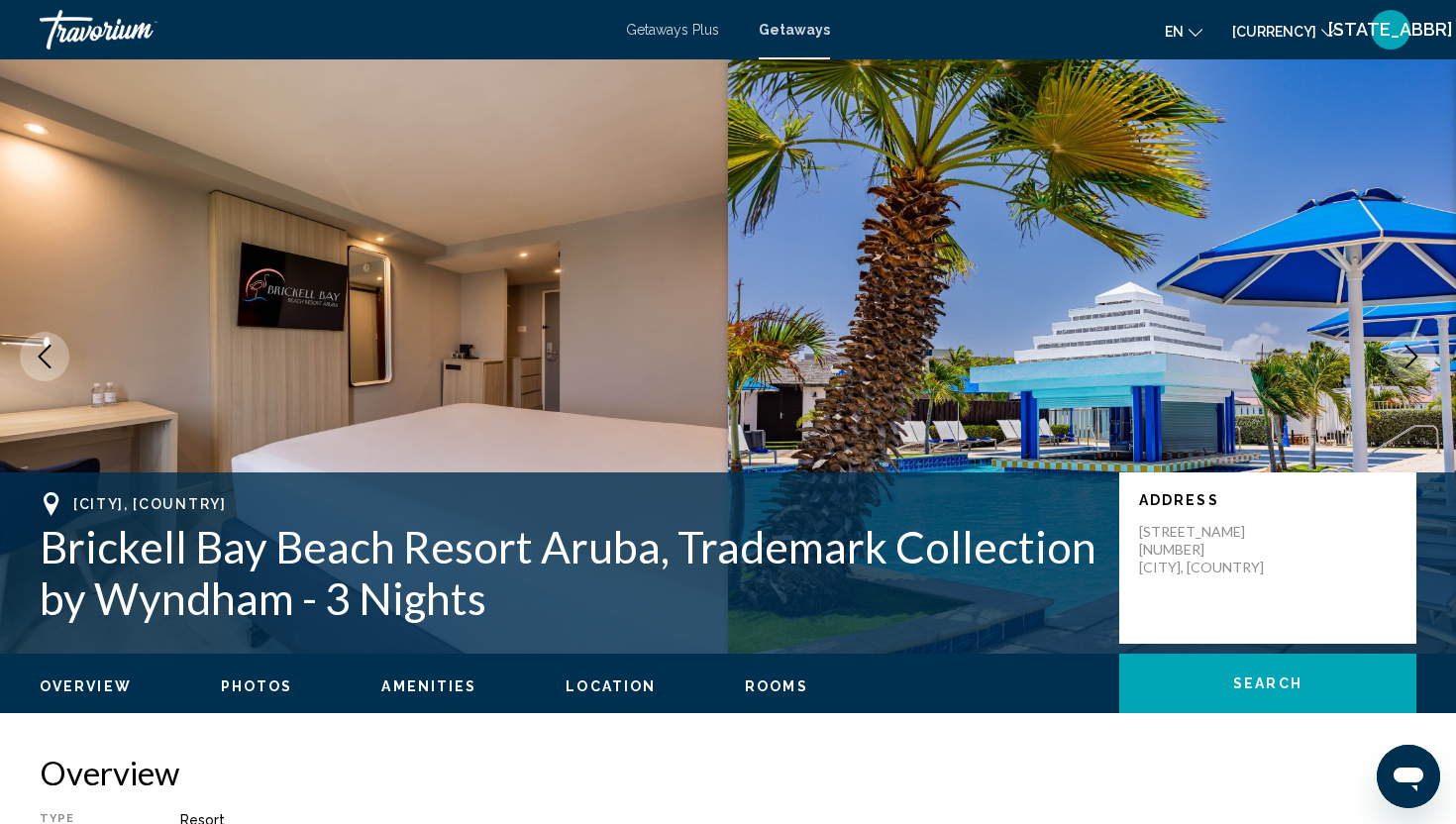 click at bounding box center (1411, 357) 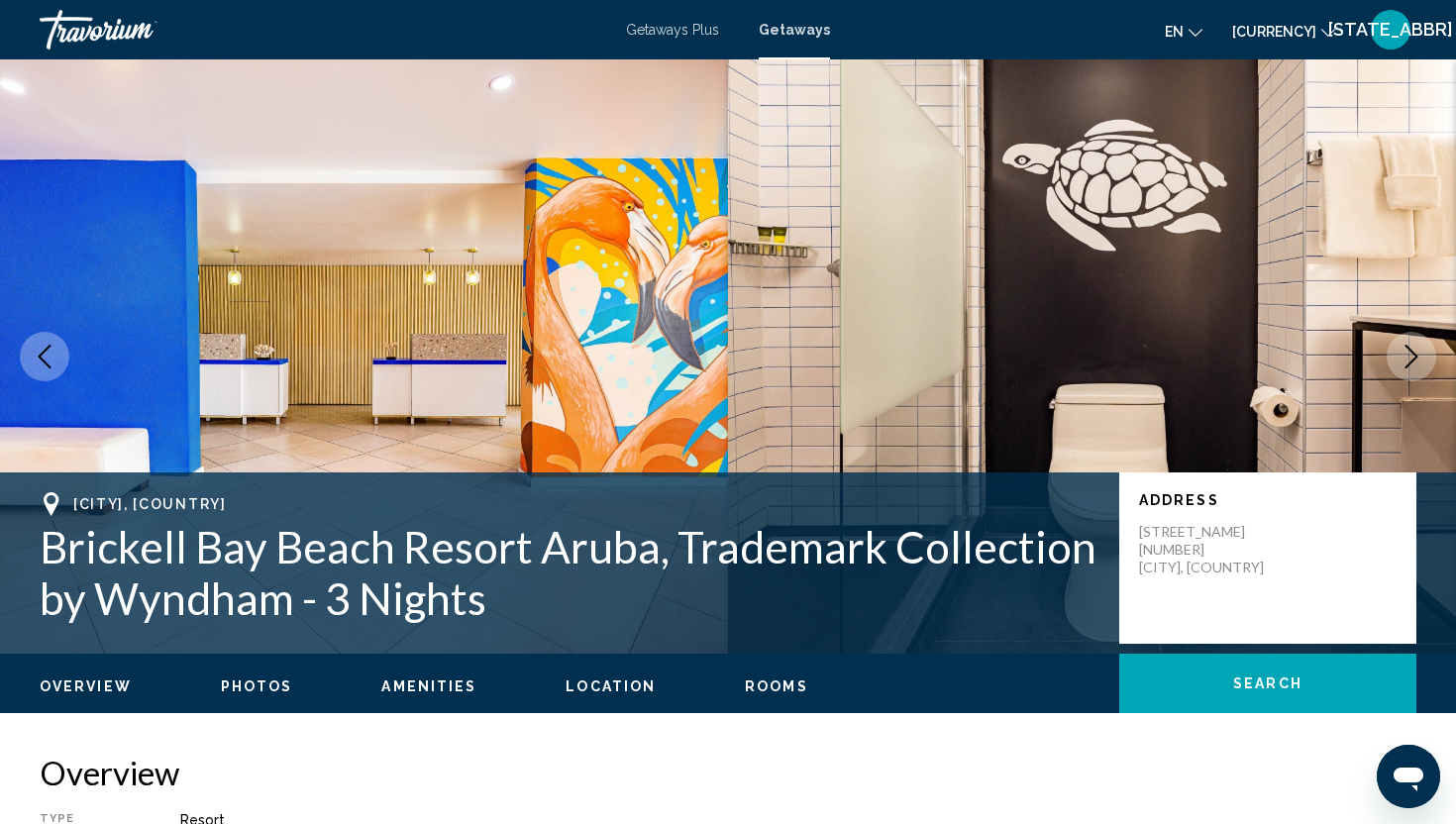 click at bounding box center [1411, 357] 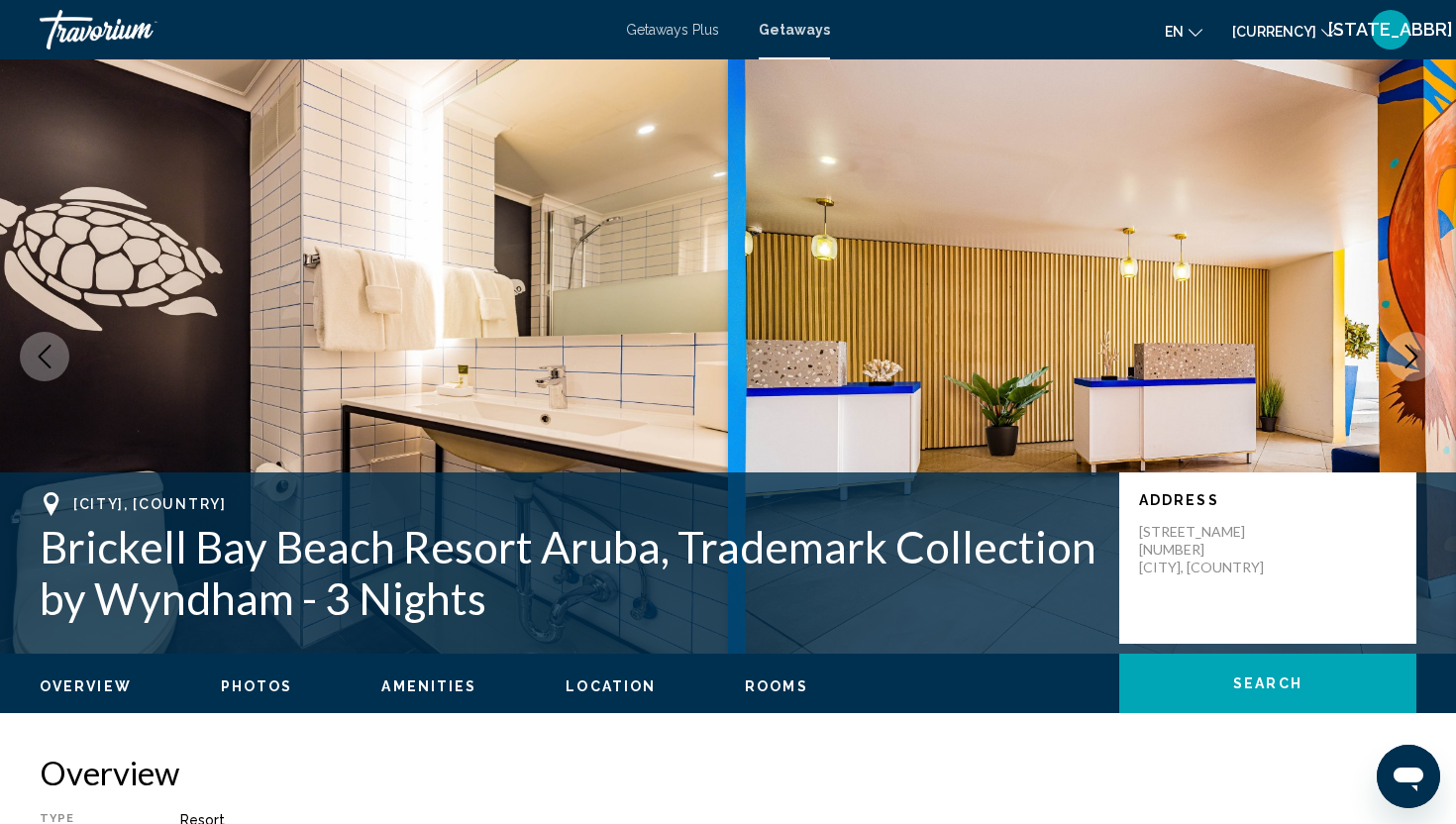 click at bounding box center (1411, 357) 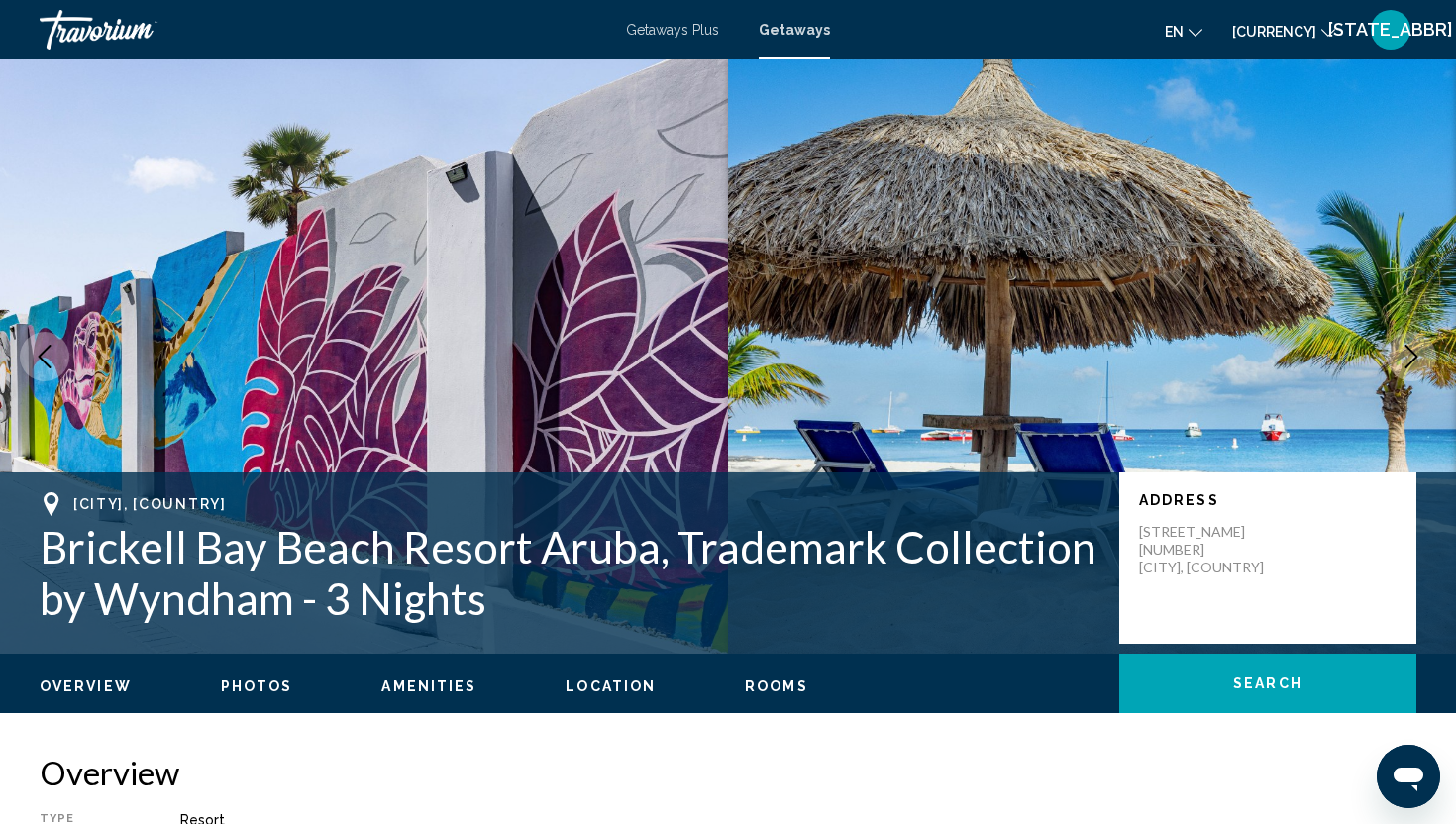 click at bounding box center (1411, 357) 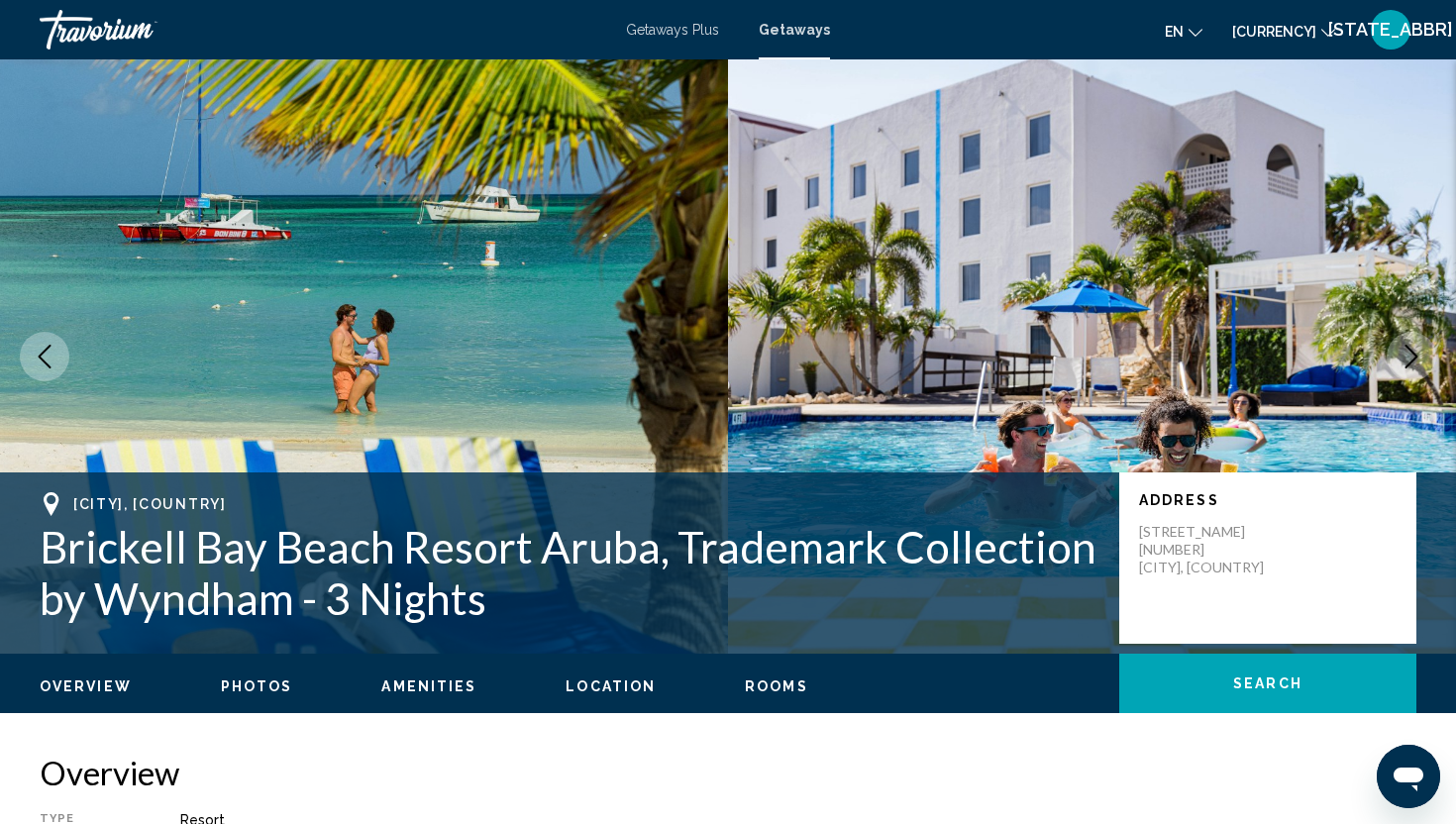 click at bounding box center [1411, 357] 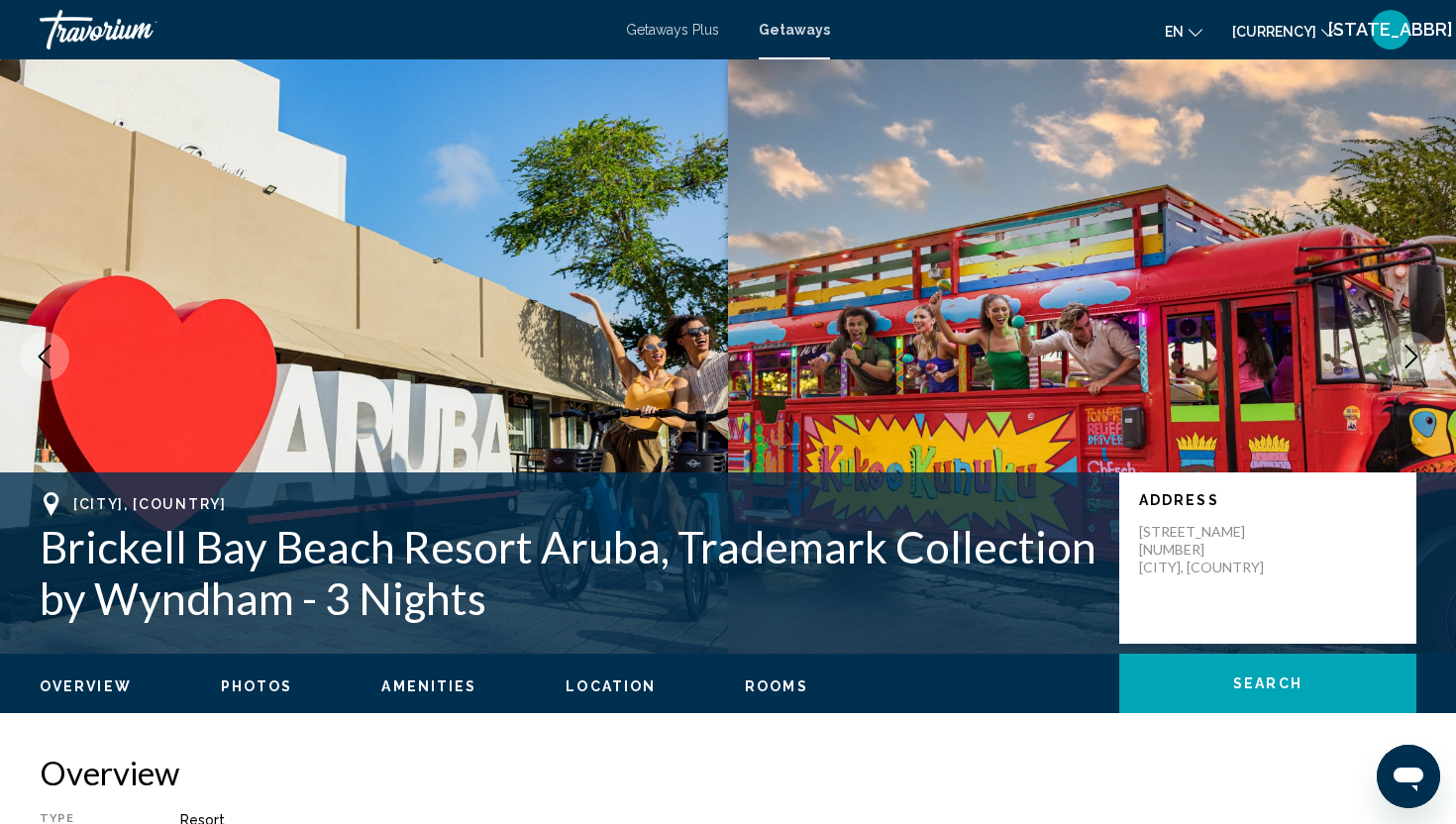 click at bounding box center [1411, 357] 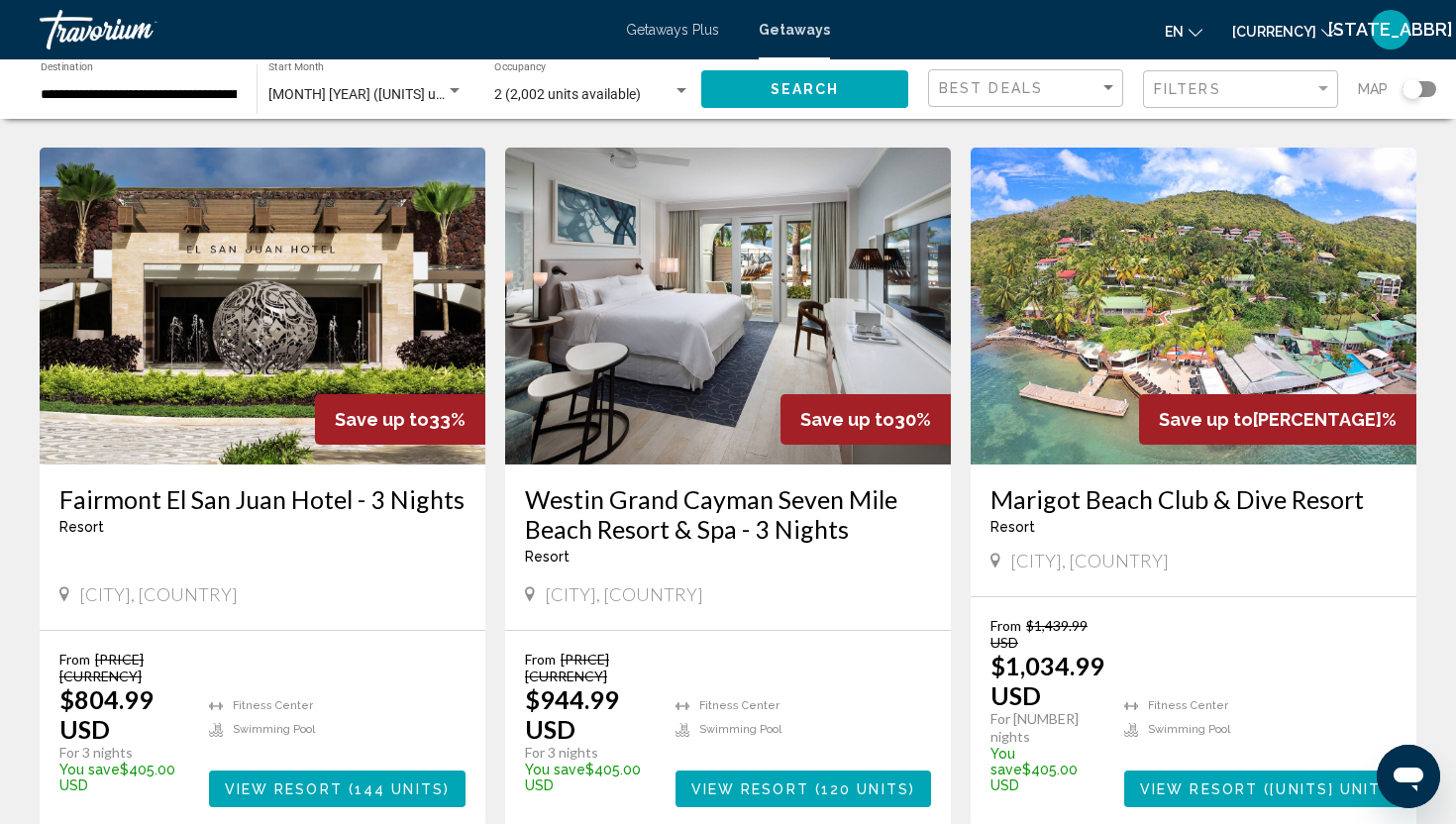 scroll, scrollTop: 2219, scrollLeft: 0, axis: vertical 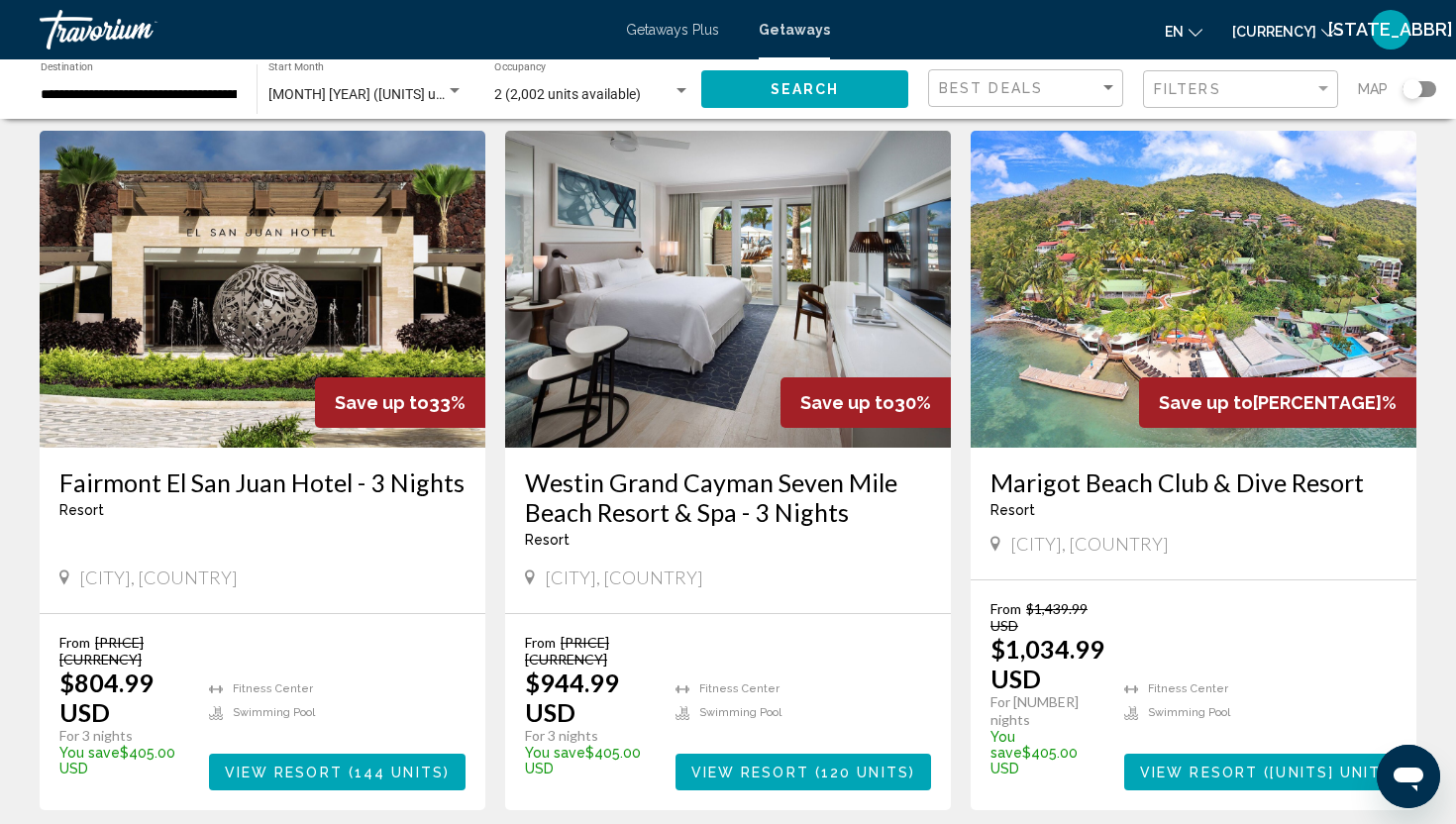 click at bounding box center [728, 289] 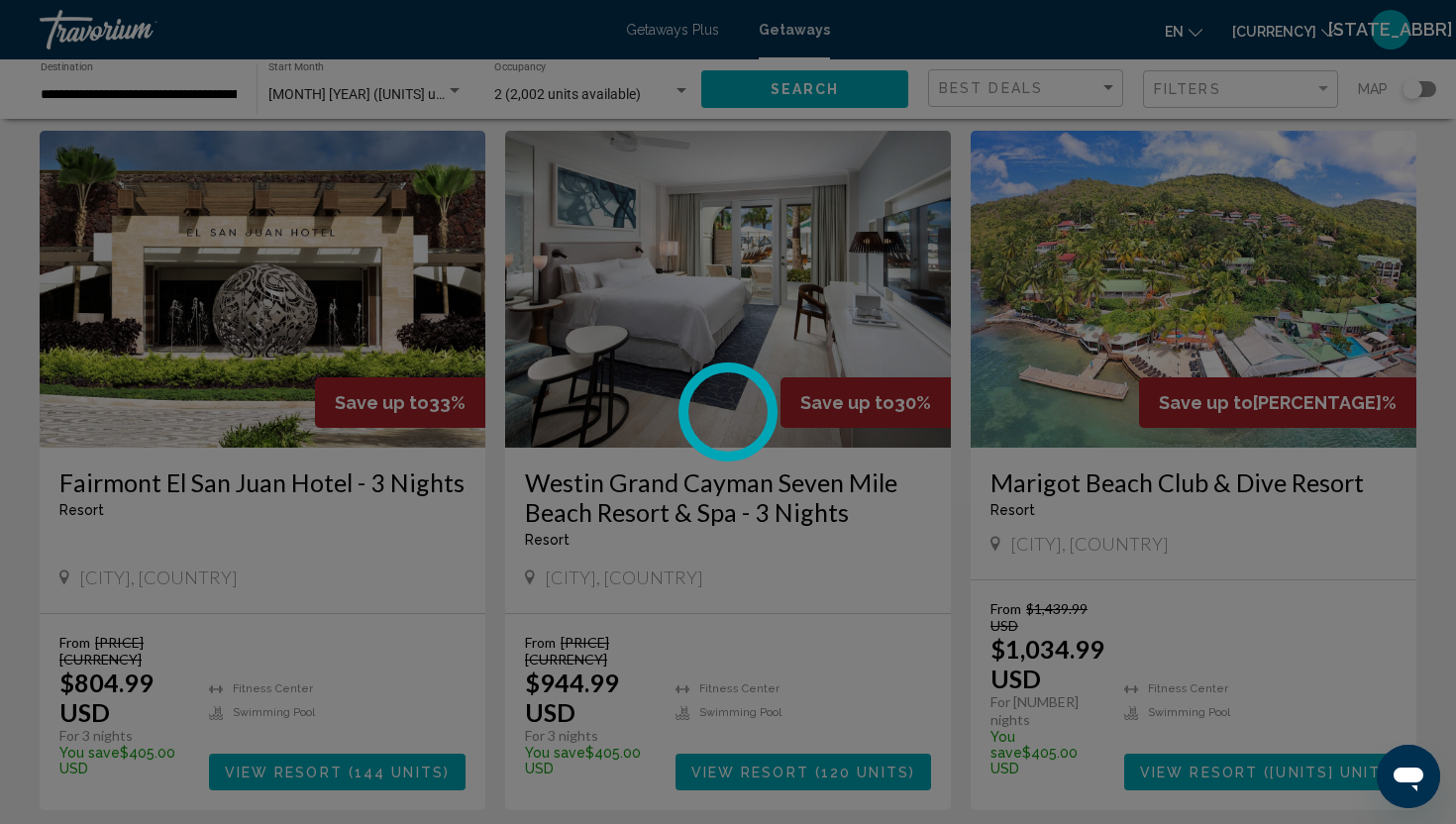 scroll, scrollTop: 0, scrollLeft: 0, axis: both 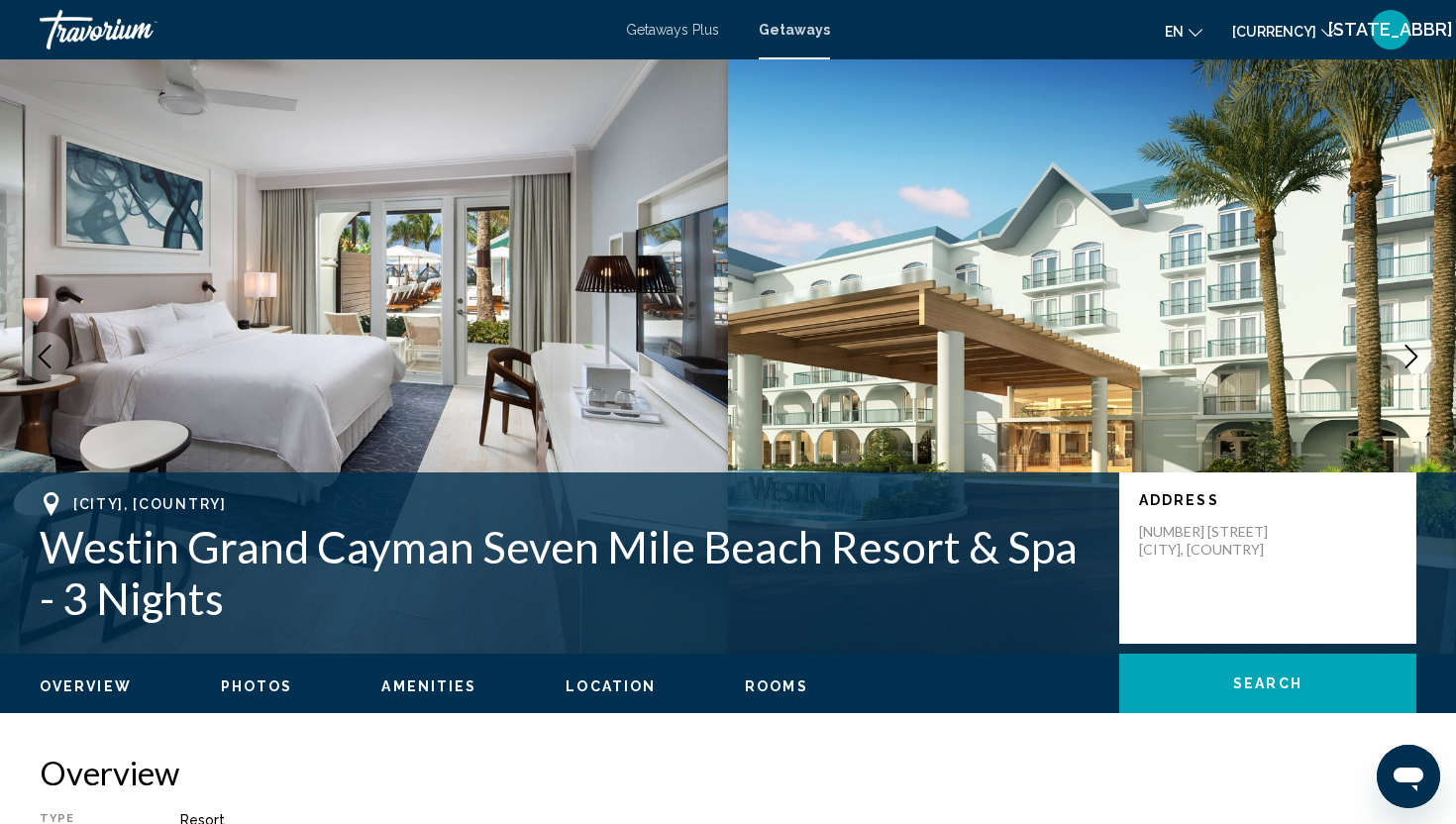 click at bounding box center [1411, 357] 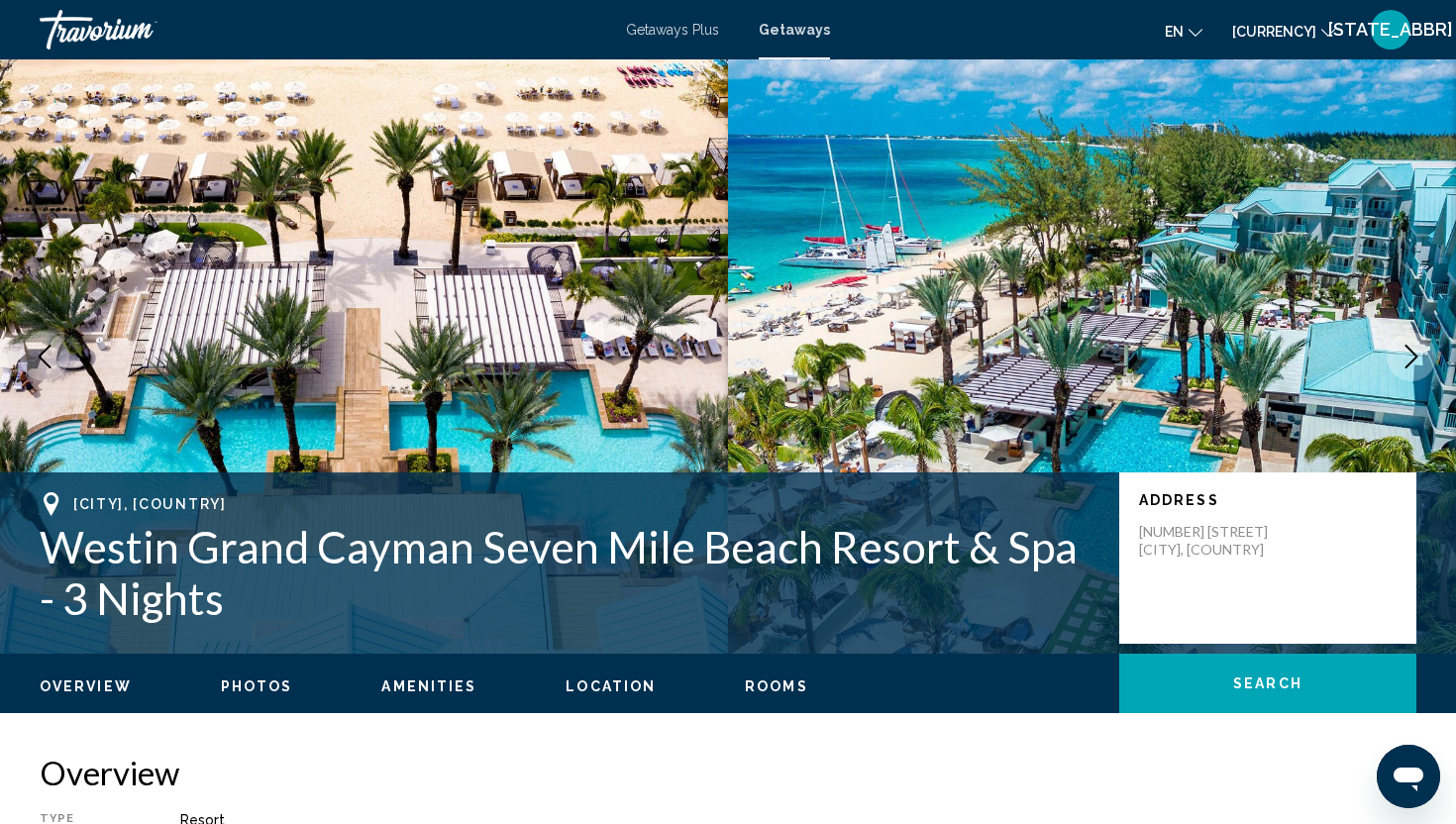 click at bounding box center (1411, 357) 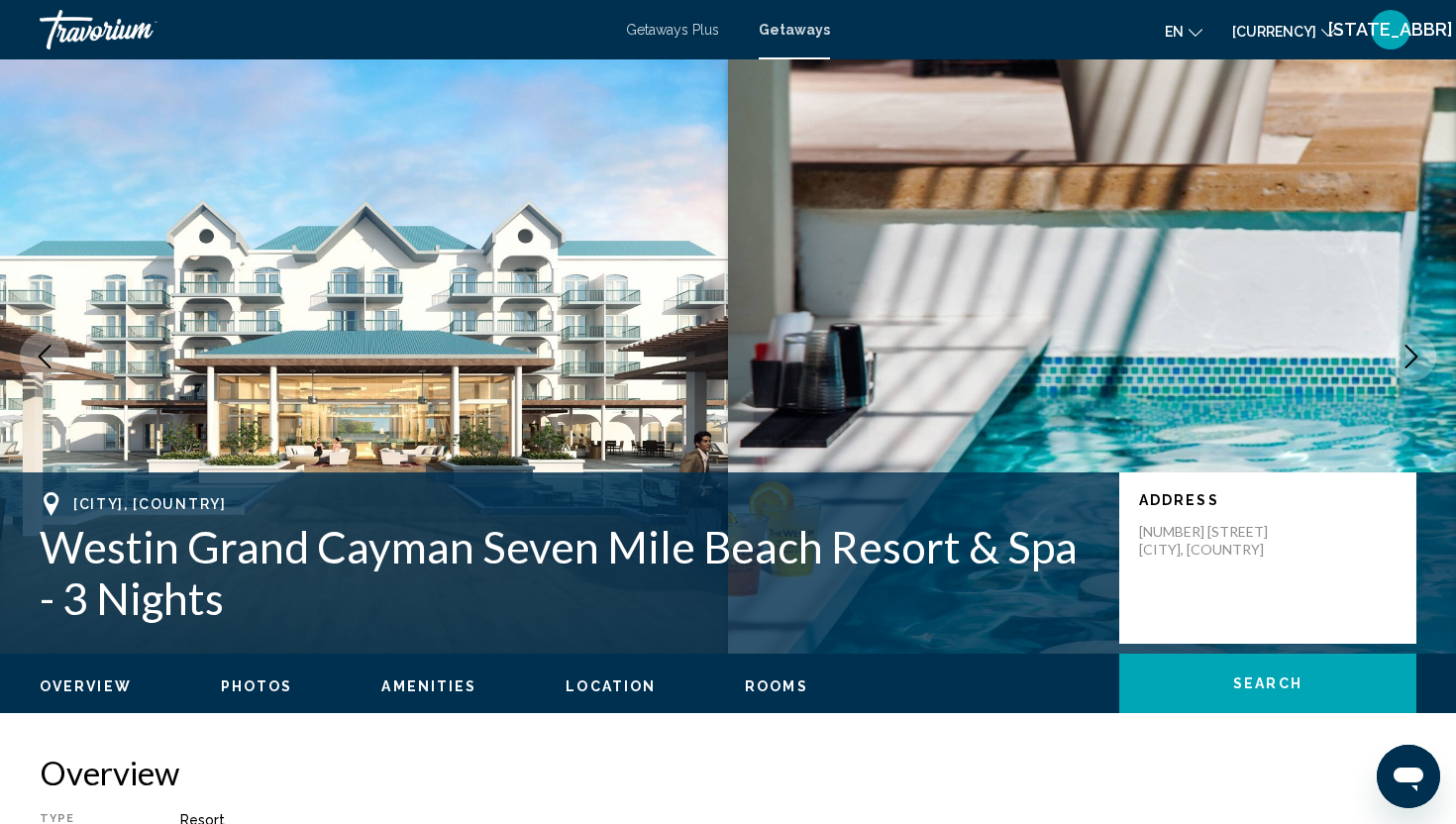 click at bounding box center [1411, 357] 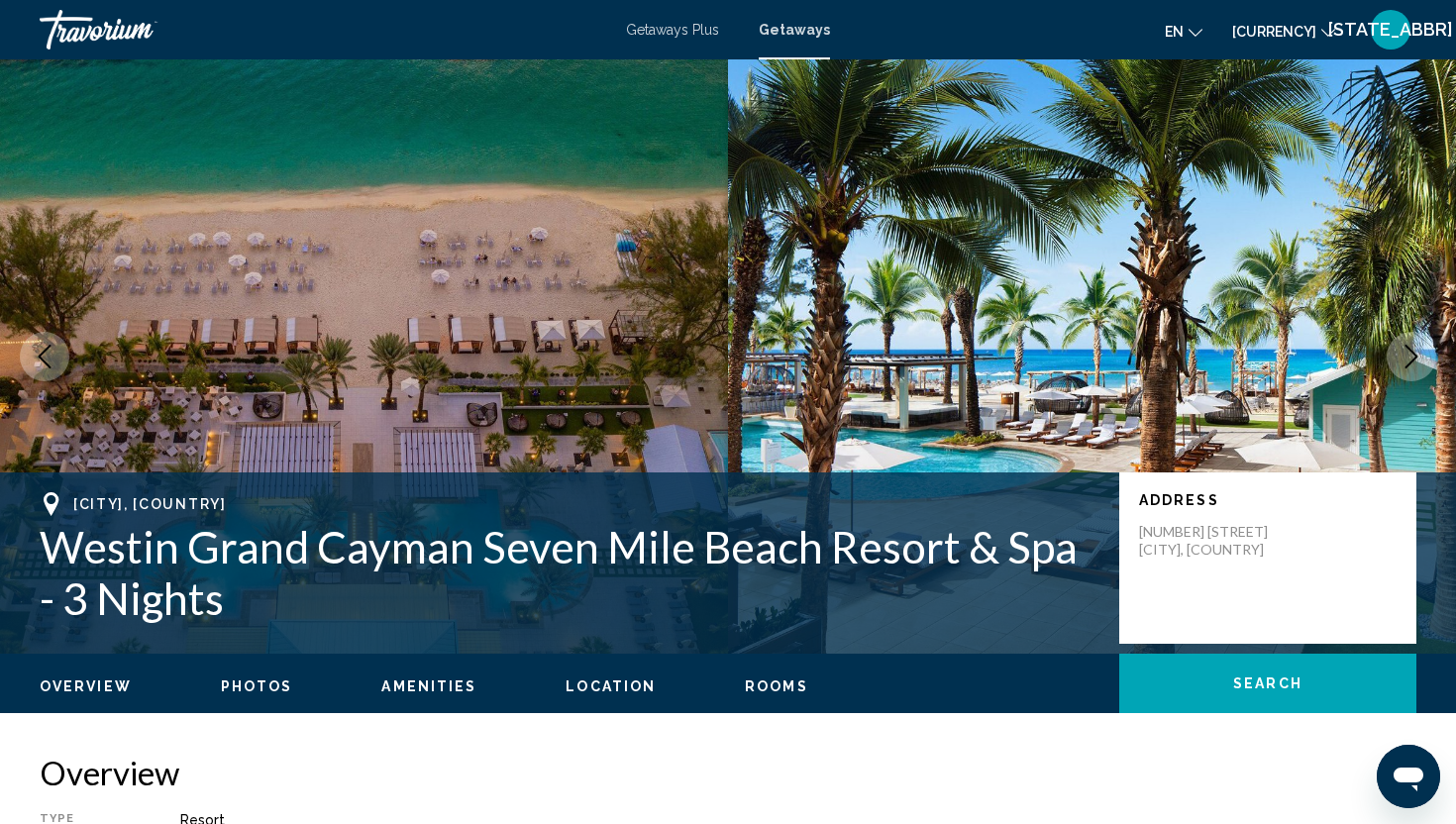 click at bounding box center [1411, 357] 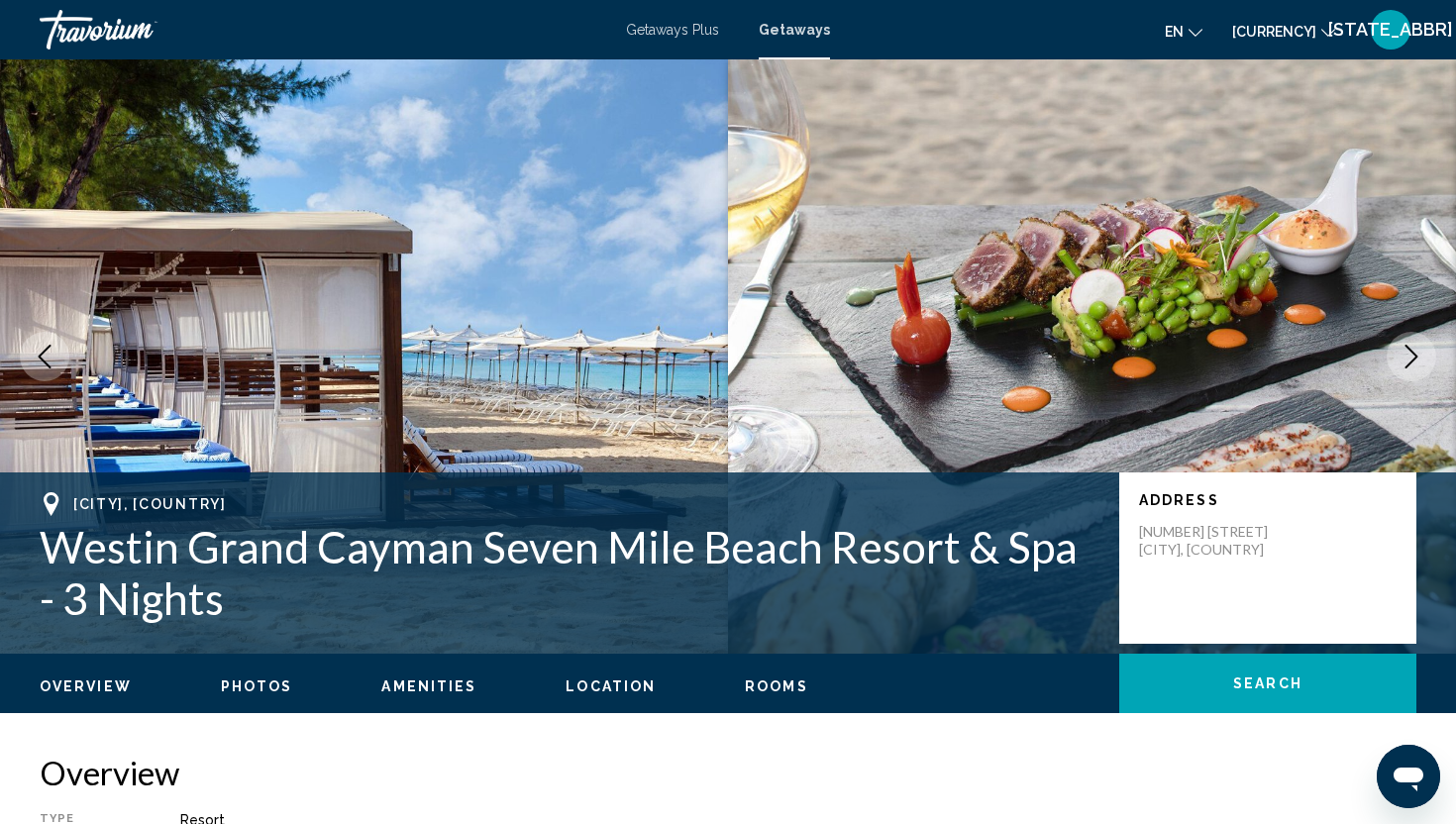 click at bounding box center (1411, 357) 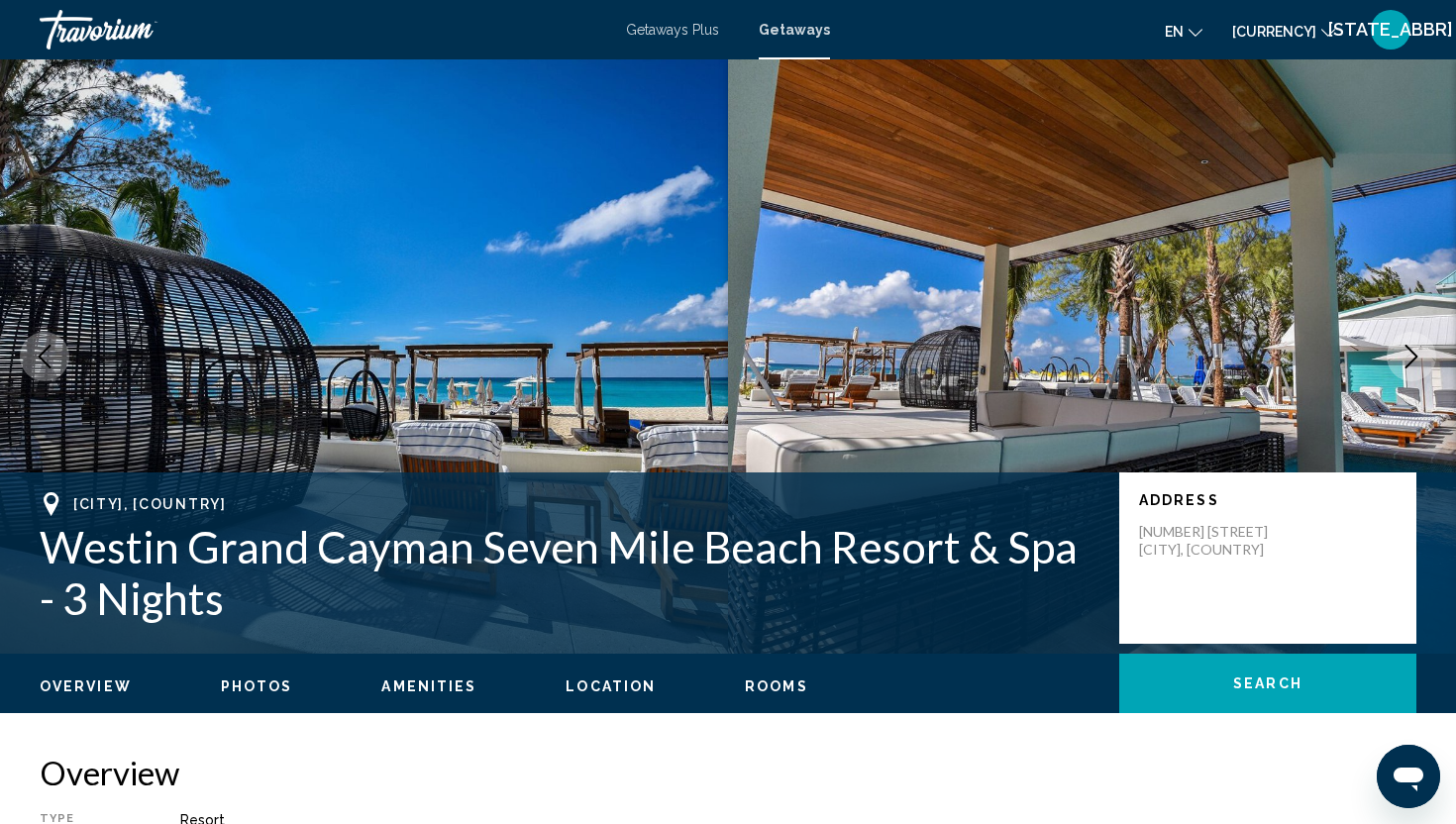 click at bounding box center (1411, 357) 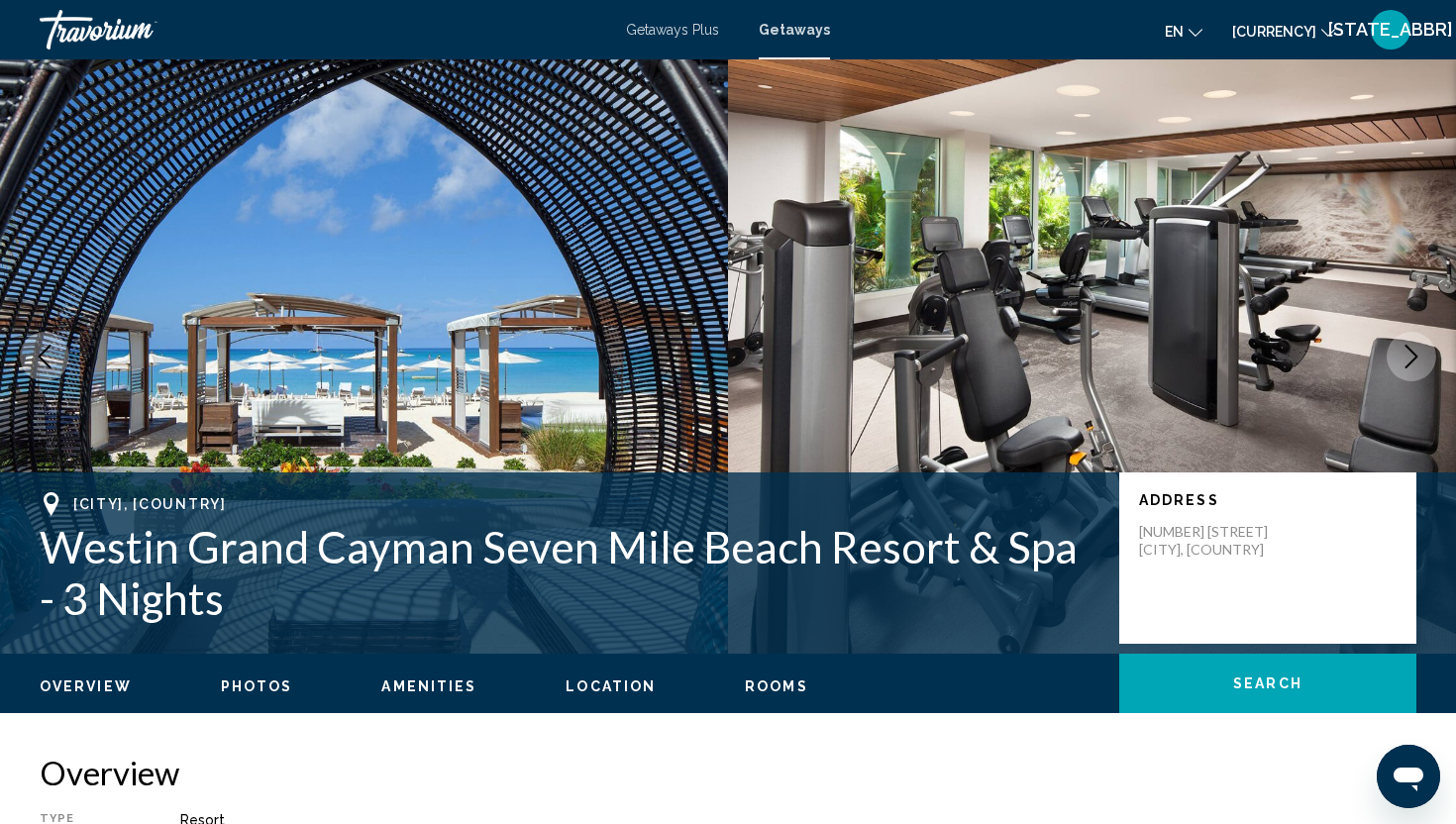 click at bounding box center [1411, 357] 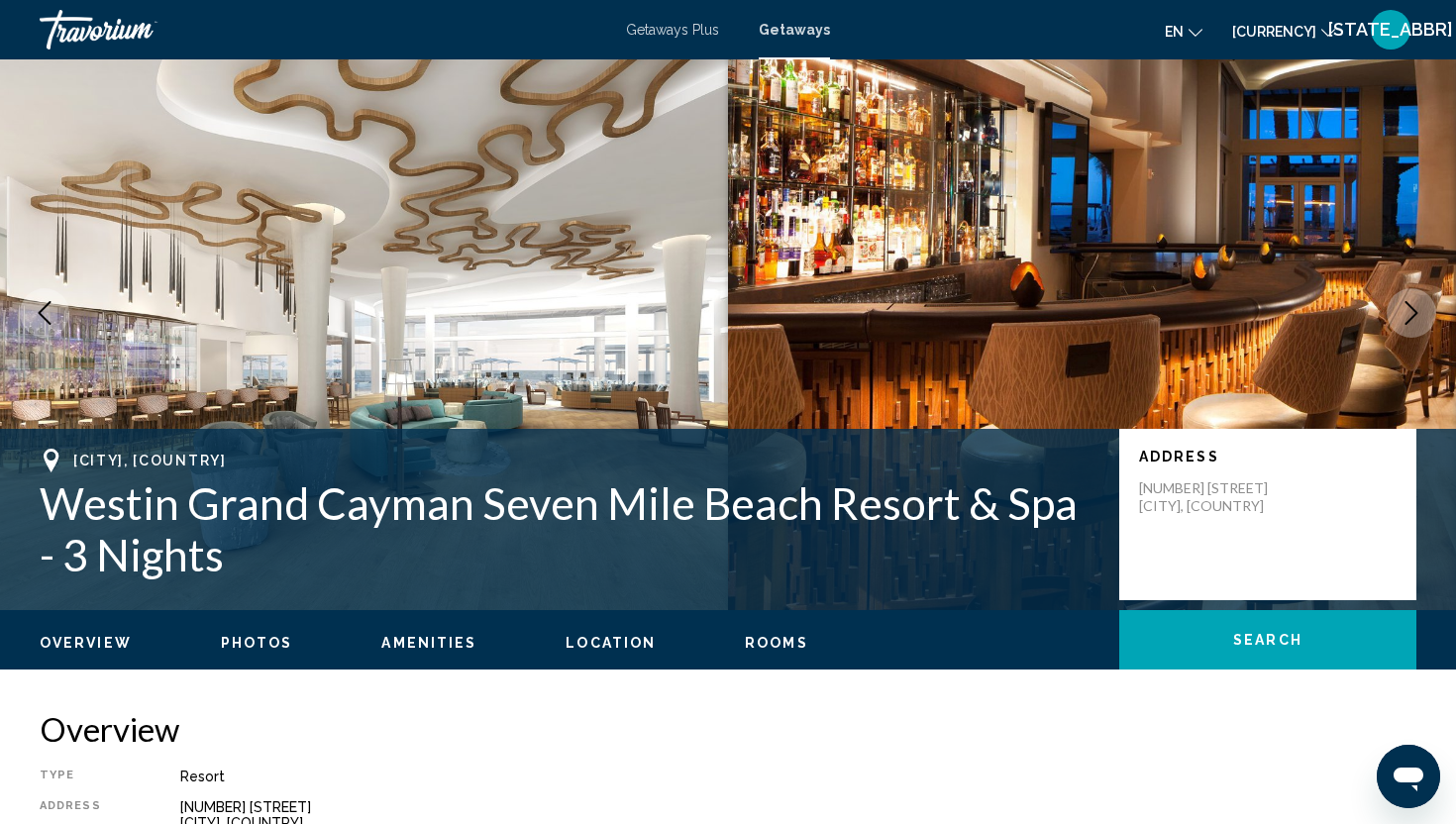 scroll, scrollTop: 53, scrollLeft: 0, axis: vertical 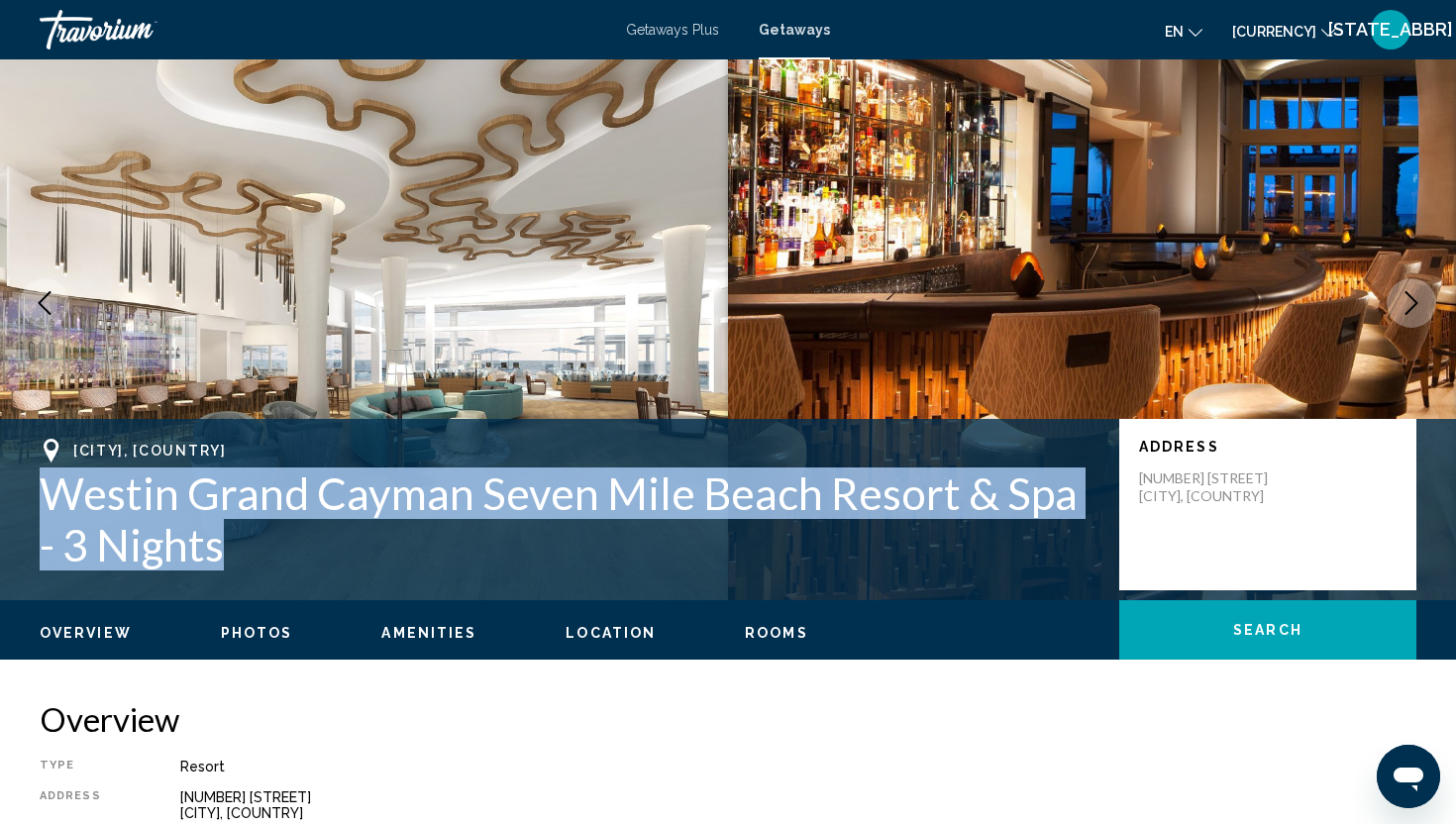 drag, startPoint x: 239, startPoint y: 545, endPoint x: 45, endPoint y: 499, distance: 199.379 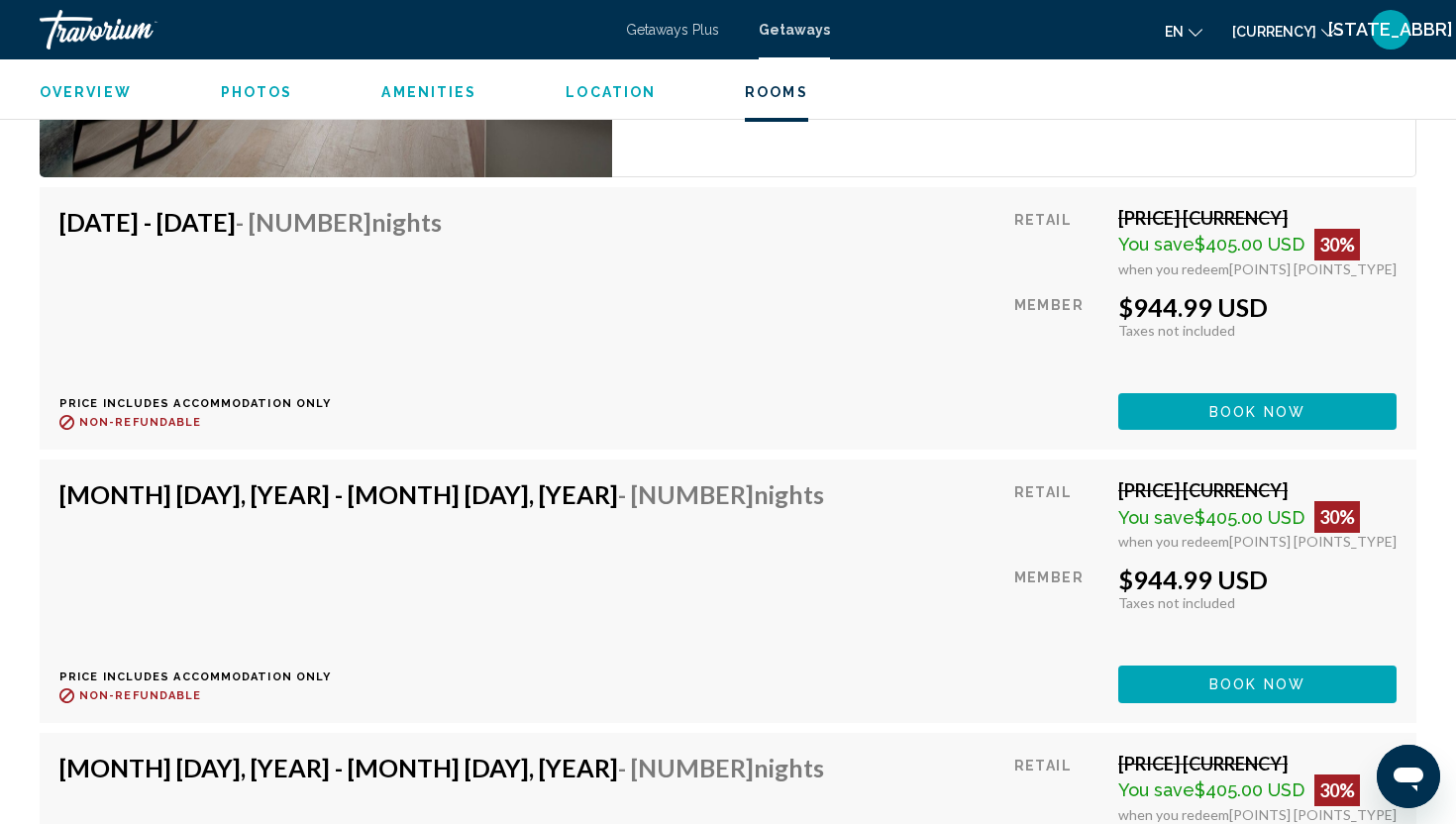 scroll, scrollTop: 3081, scrollLeft: 0, axis: vertical 